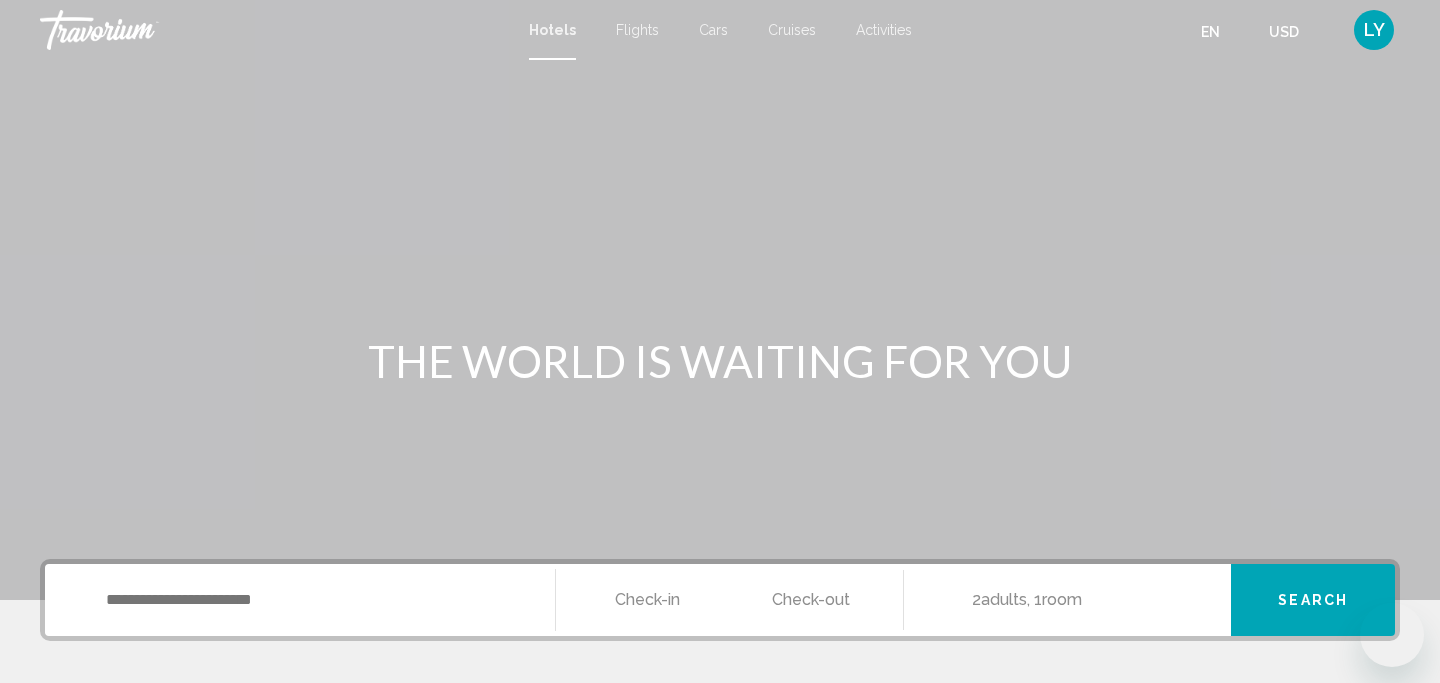 scroll, scrollTop: 0, scrollLeft: 0, axis: both 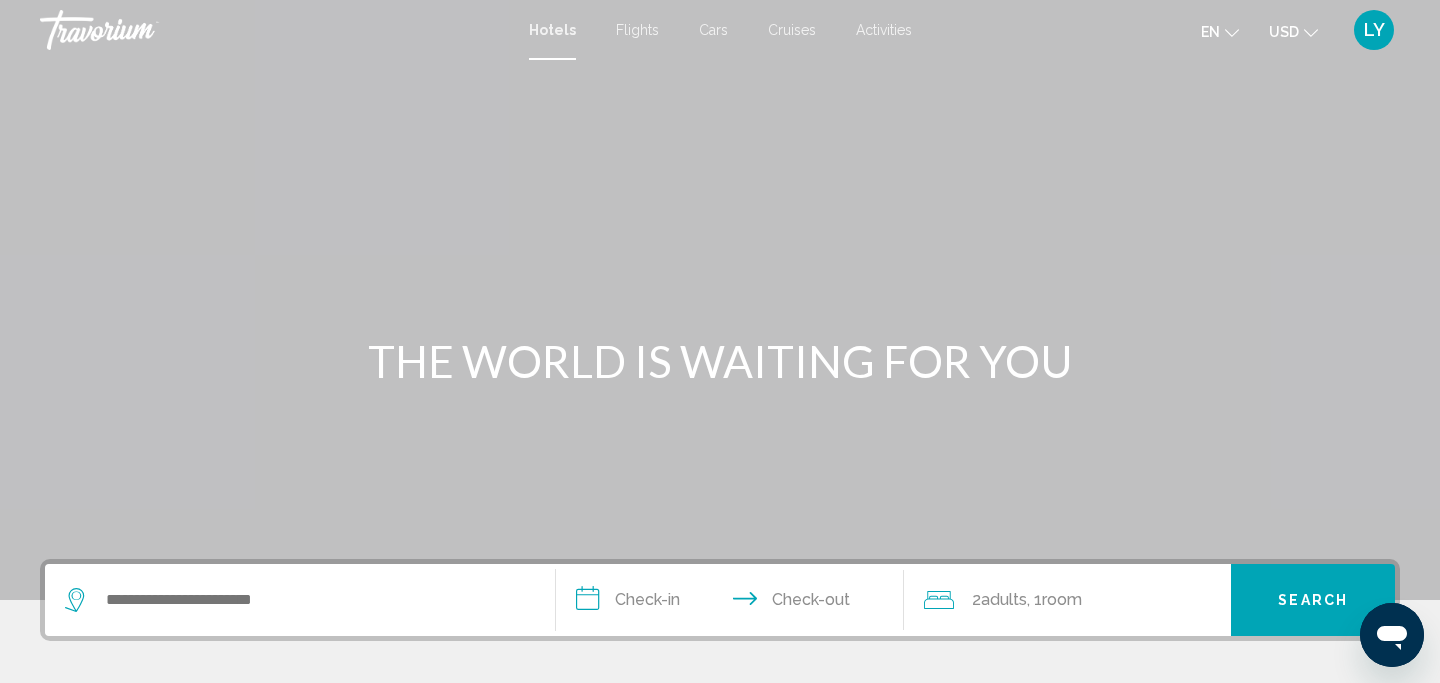 click on "Flights" at bounding box center [637, 30] 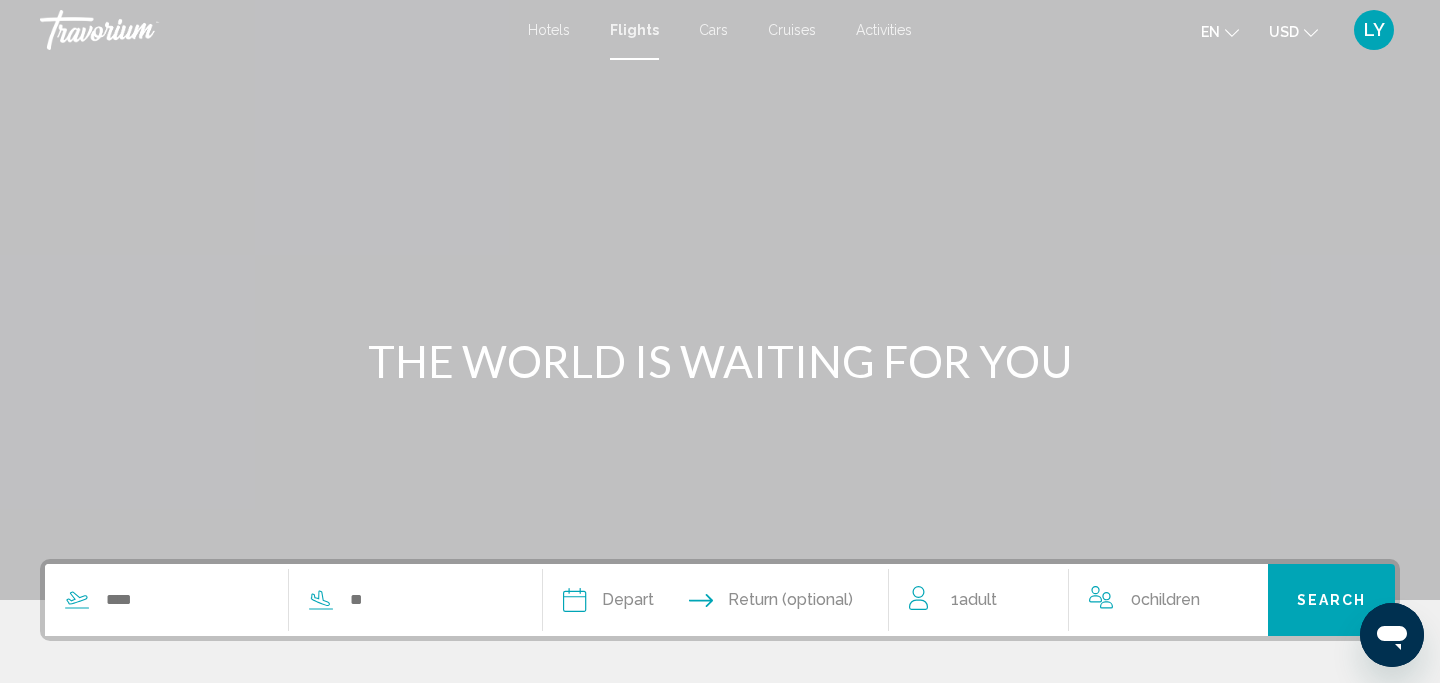 click on "Flights" at bounding box center (634, 30) 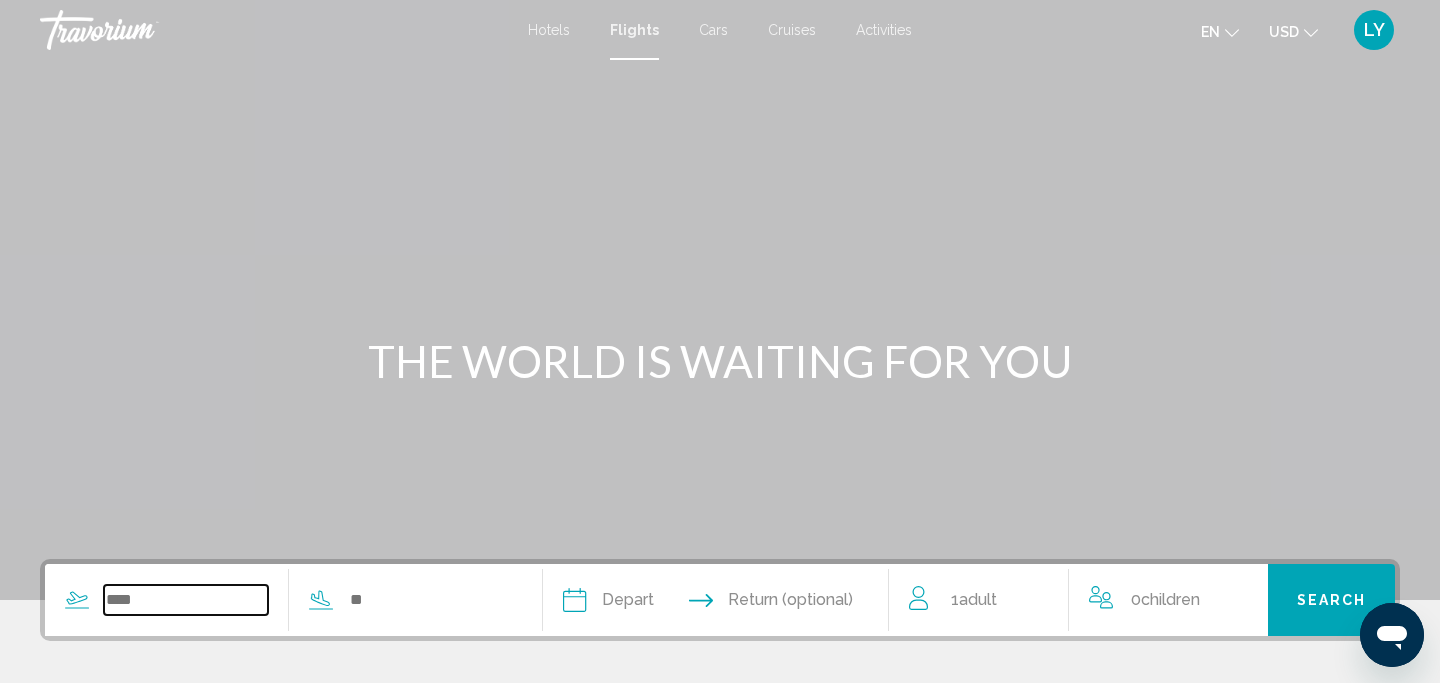 click at bounding box center (186, 600) 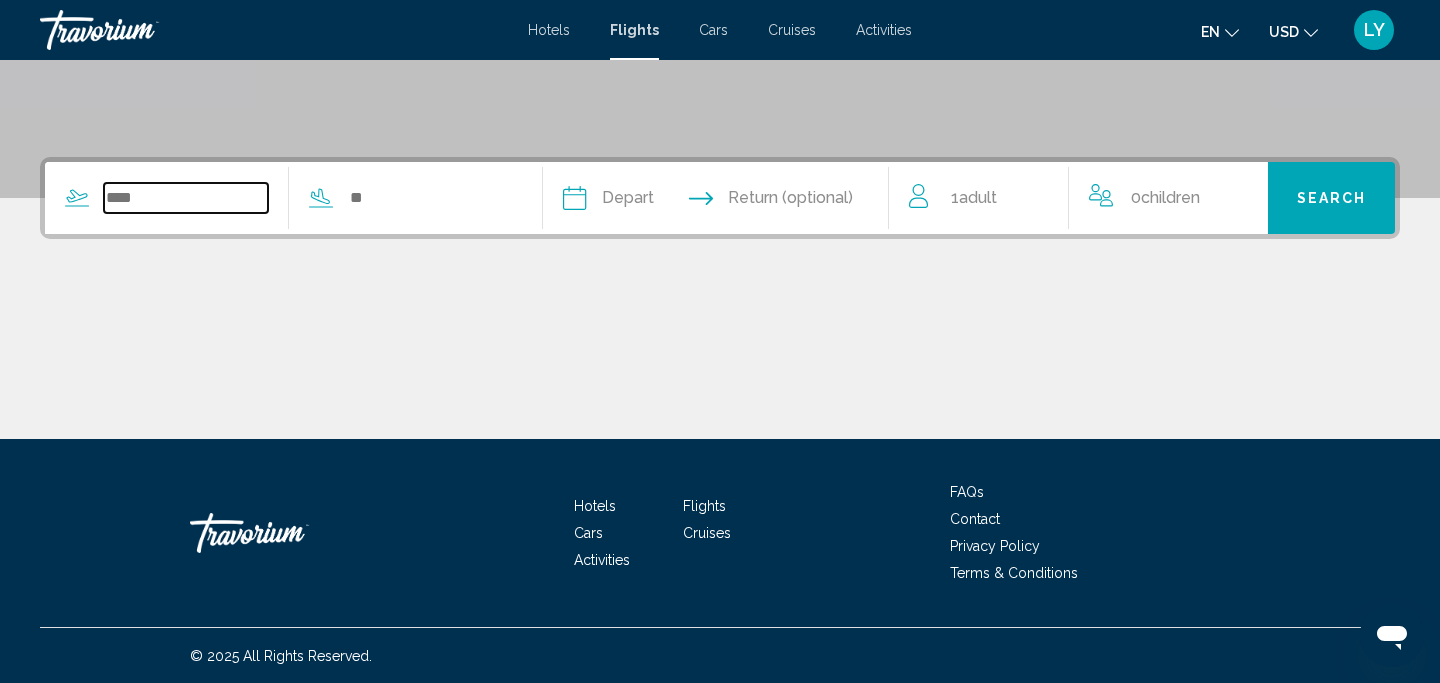 scroll, scrollTop: 403, scrollLeft: 0, axis: vertical 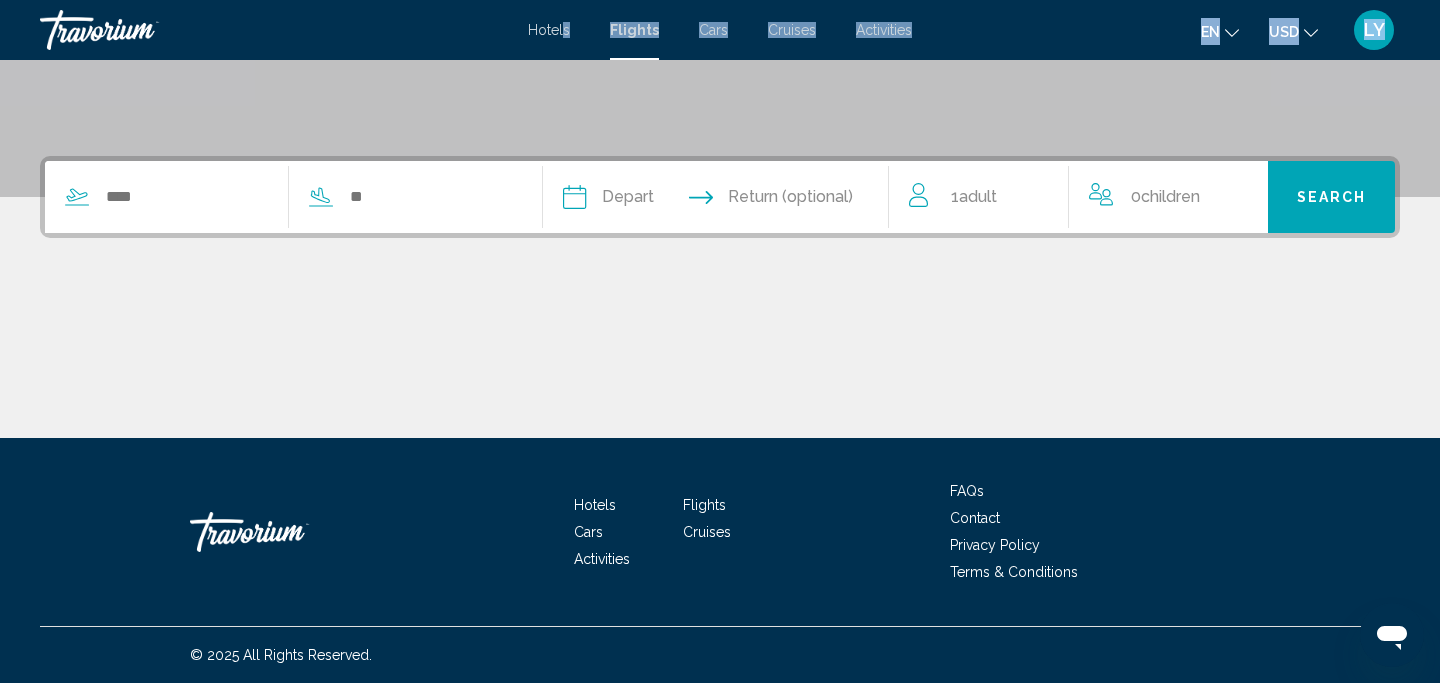 drag, startPoint x: 0, startPoint y: 0, endPoint x: 563, endPoint y: 27, distance: 563.64703 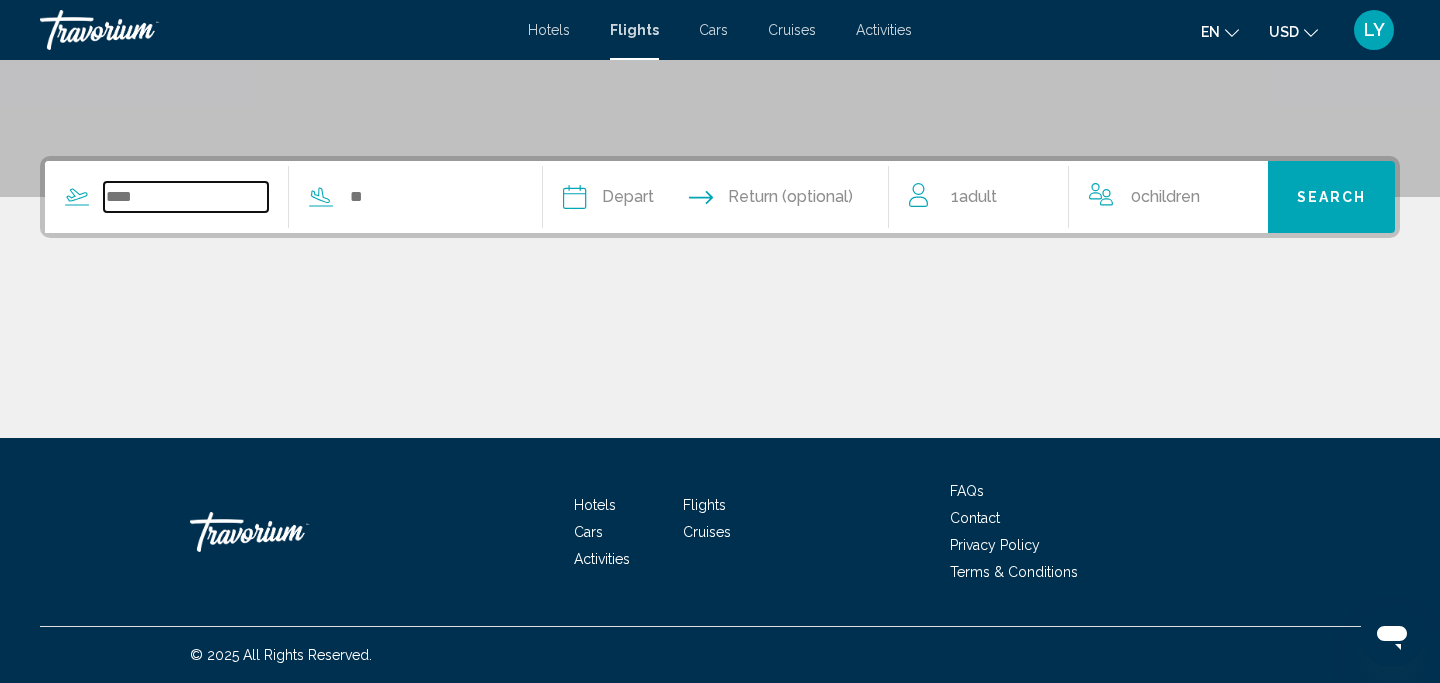 click at bounding box center [186, 197] 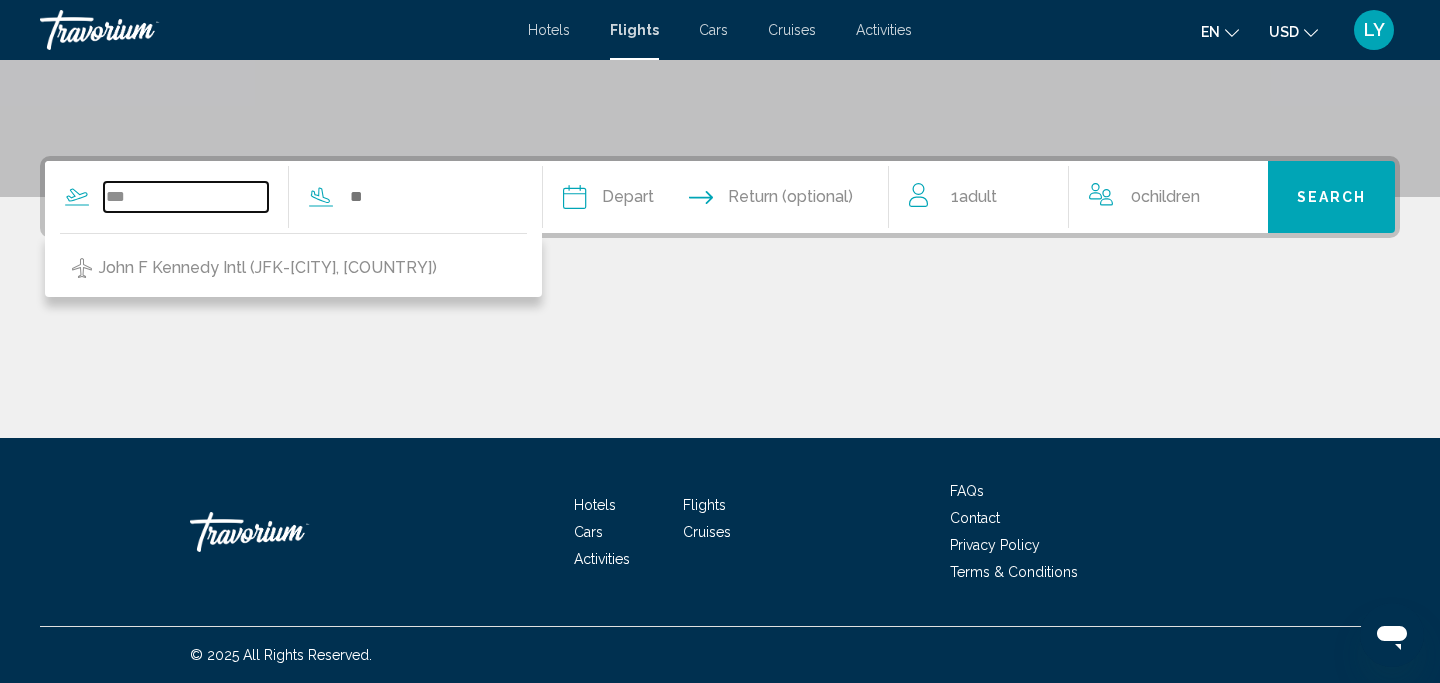 type on "***" 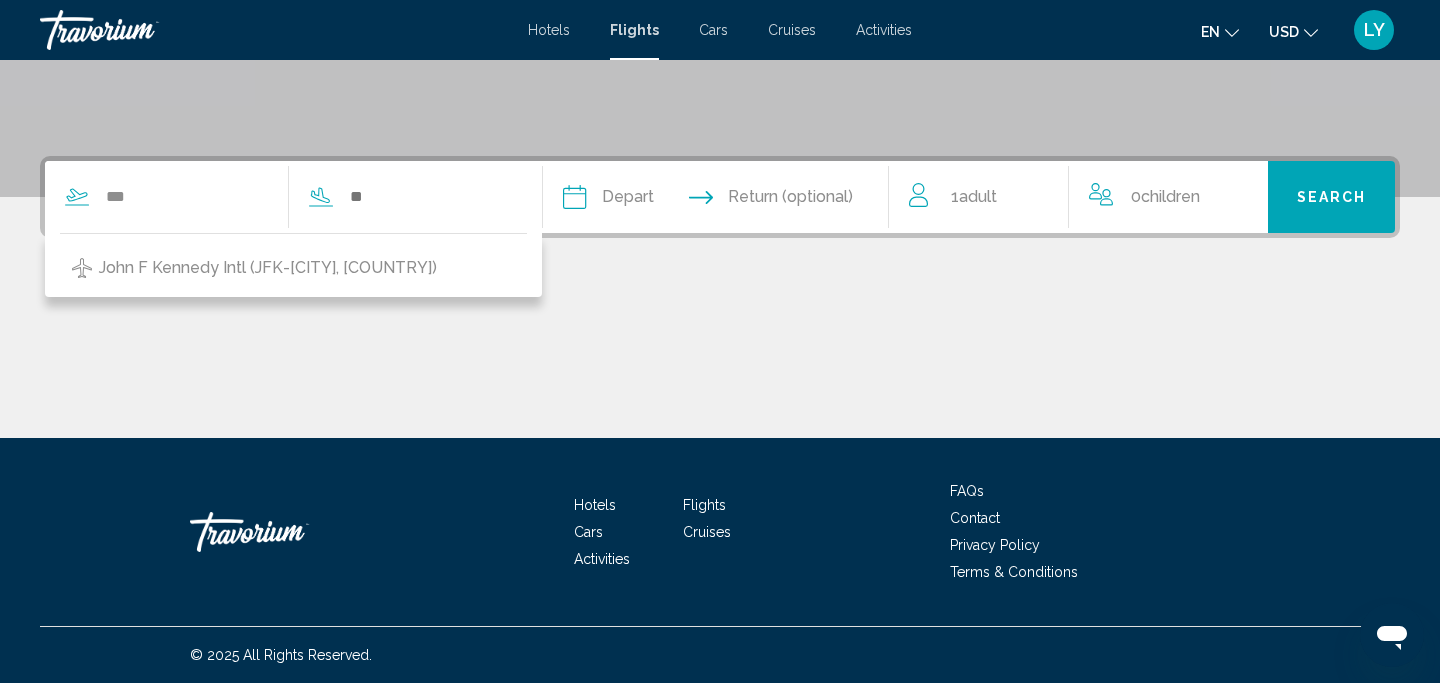 drag, startPoint x: 563, startPoint y: 27, endPoint x: 194, endPoint y: 275, distance: 444.5953 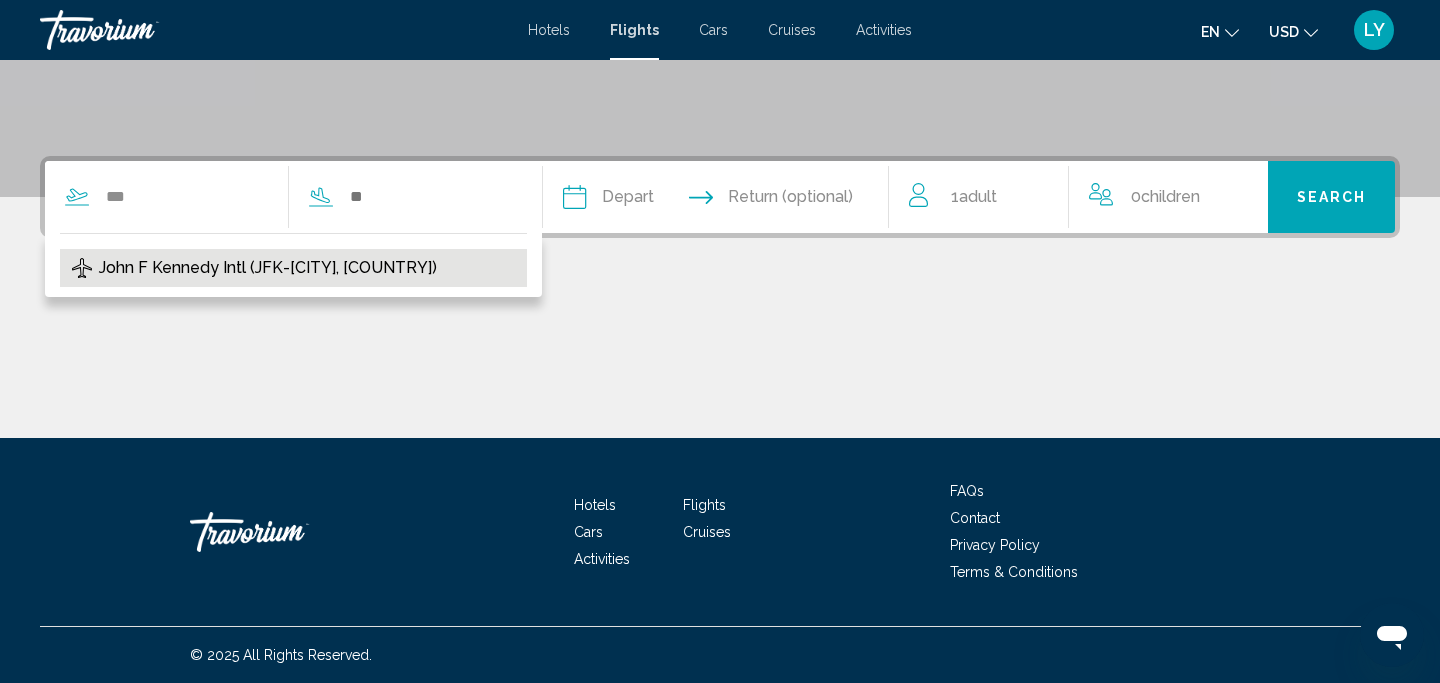 click on "John F Kennedy Intl (JFK-[CITY], [COUNTRY])" at bounding box center [268, 268] 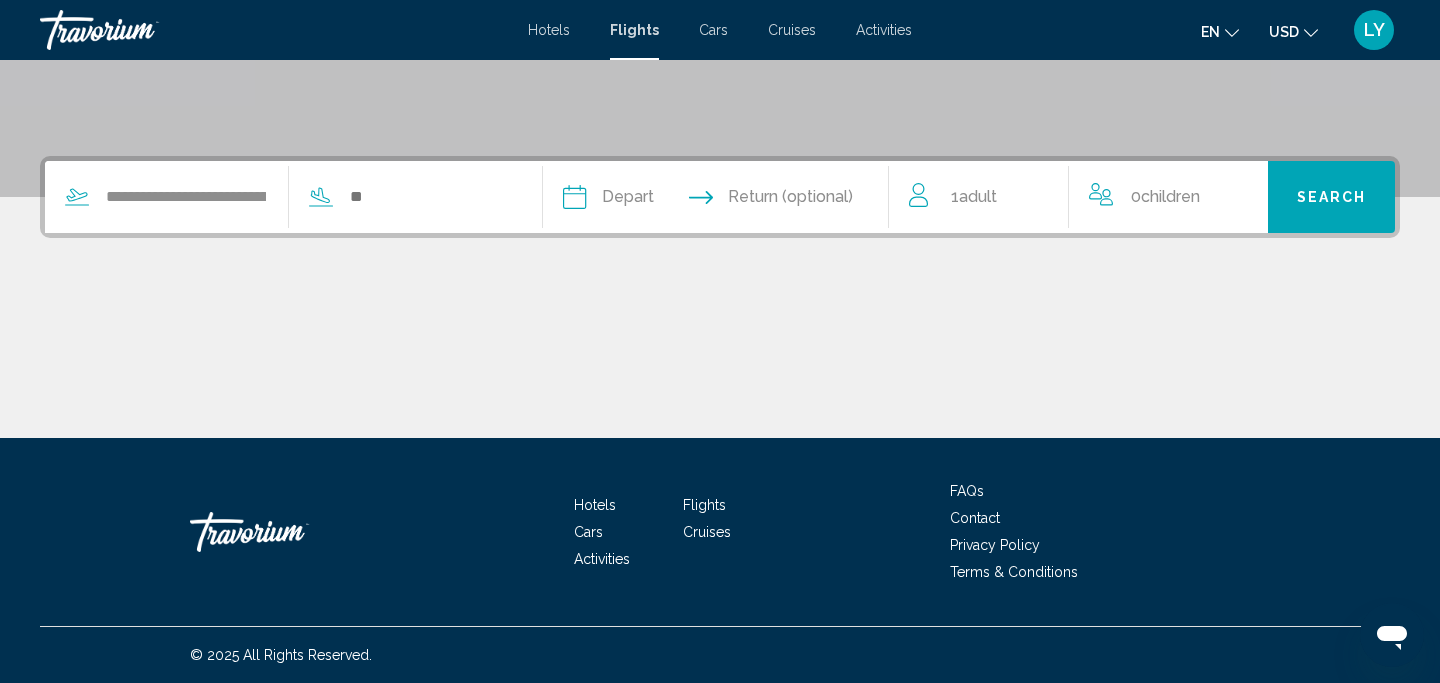 drag, startPoint x: 194, startPoint y: 275, endPoint x: 659, endPoint y: 348, distance: 470.69522 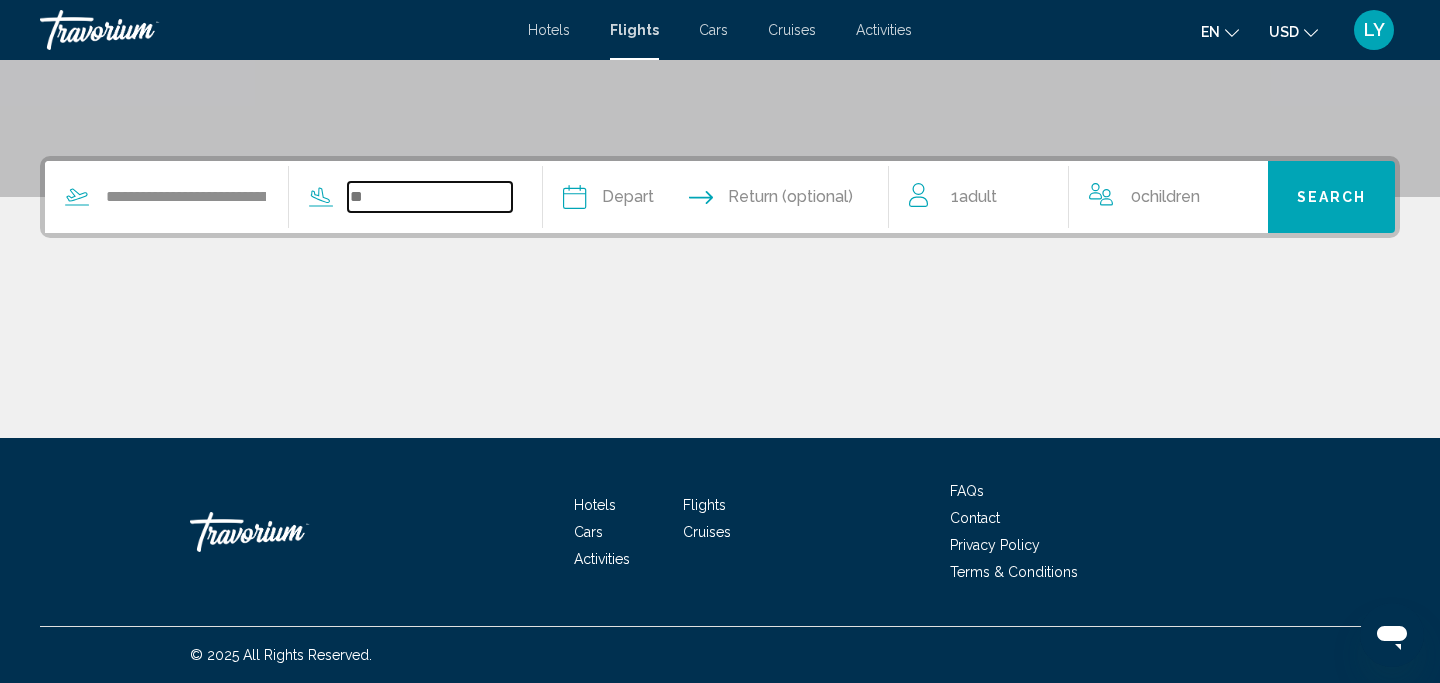click at bounding box center [430, 197] 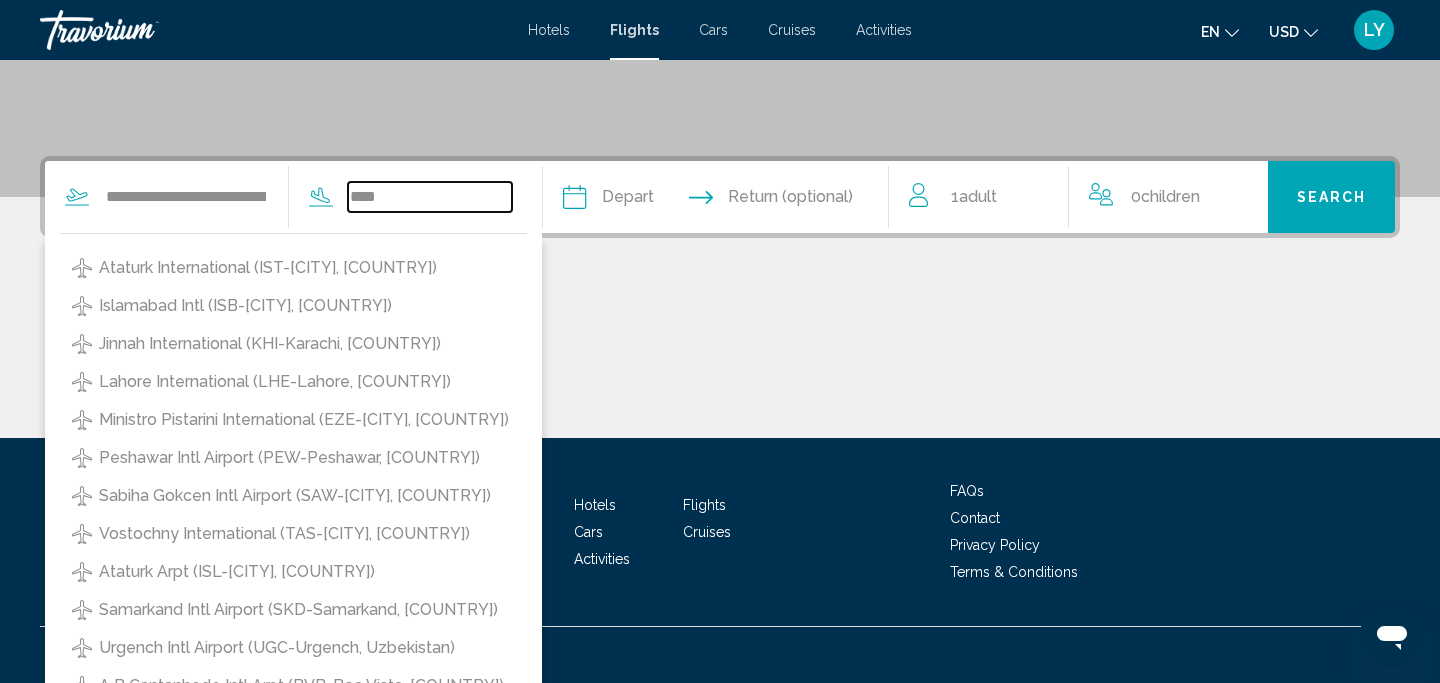 type on "****" 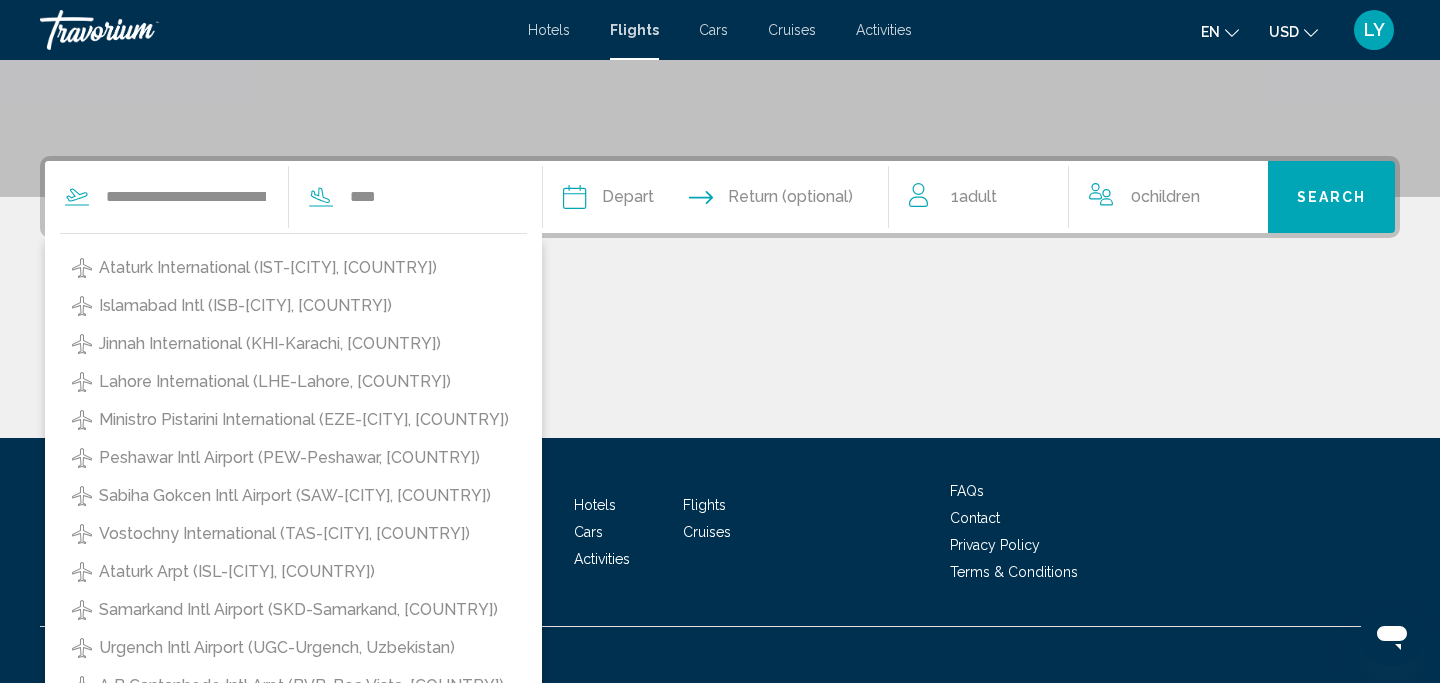 click on "Ataturk International (IST-[CITY], [COUNTRY])" at bounding box center (268, 268) 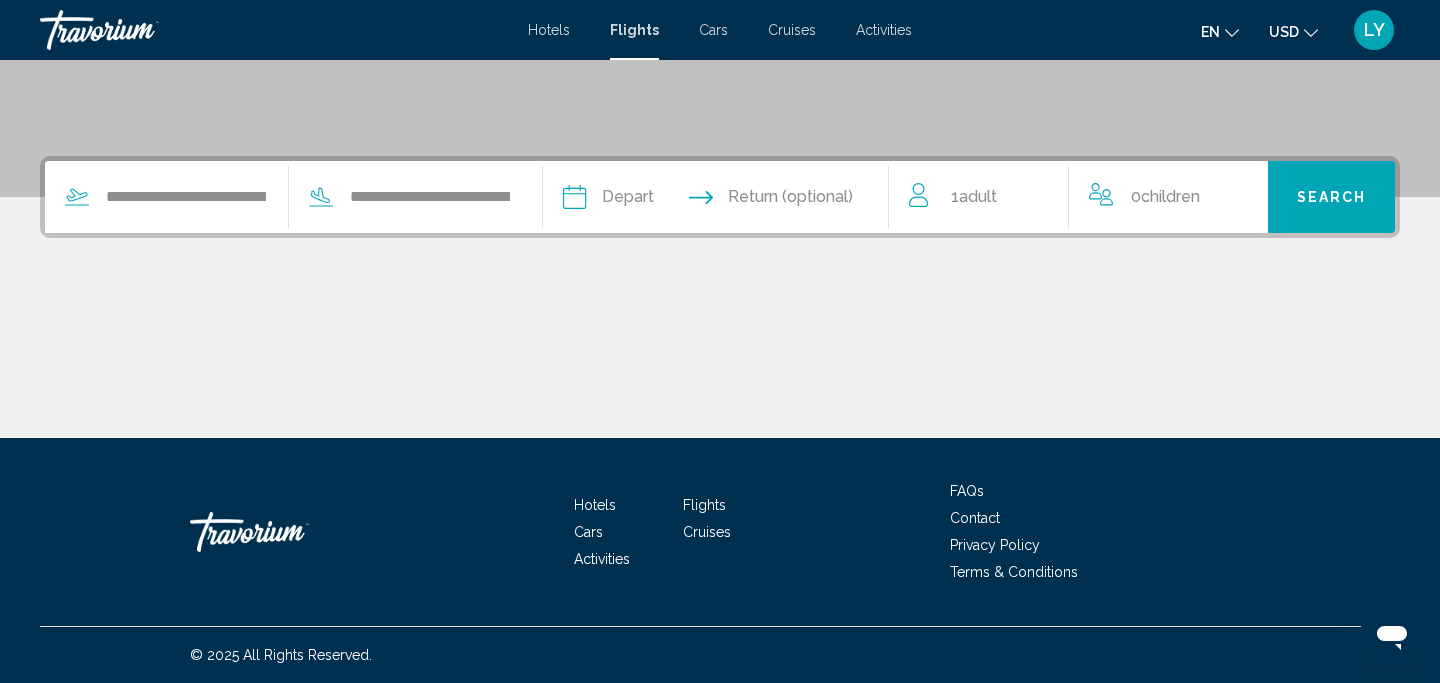 click at bounding box center (643, 200) 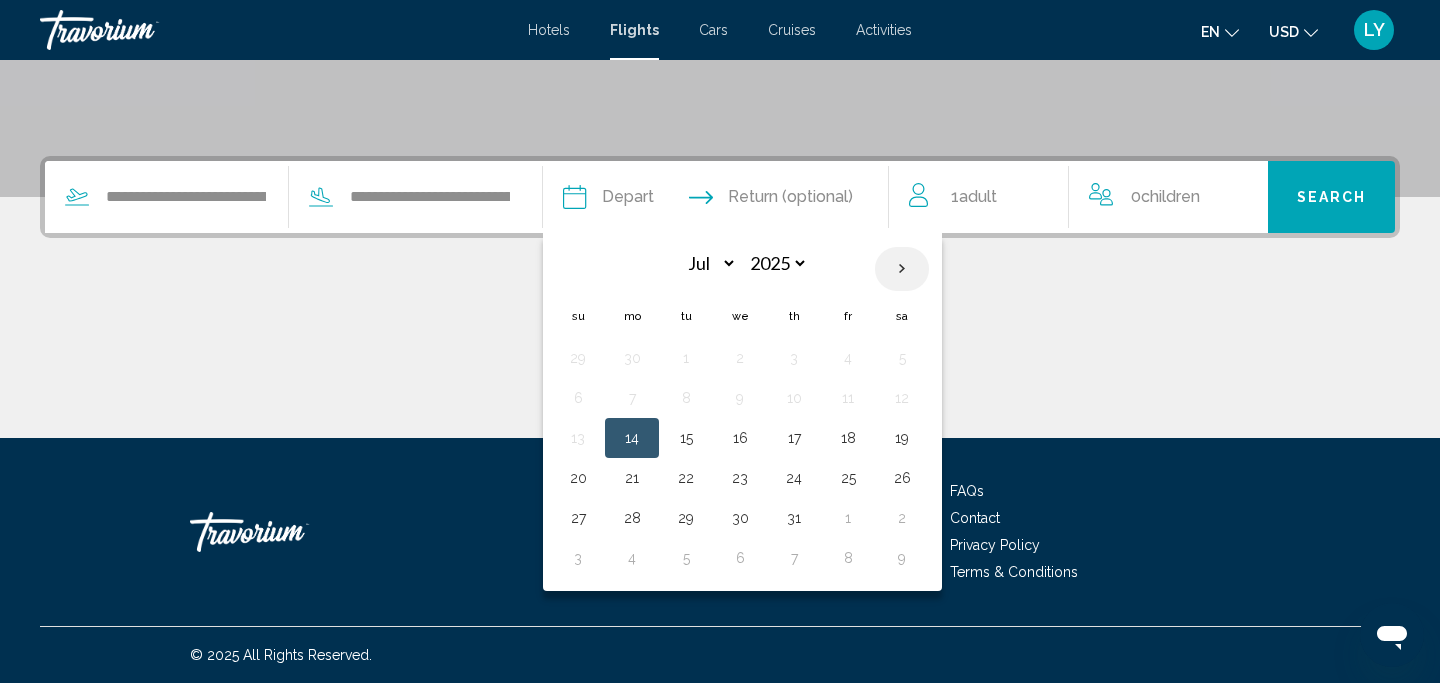 drag, startPoint x: 659, startPoint y: 348, endPoint x: 915, endPoint y: 263, distance: 269.74246 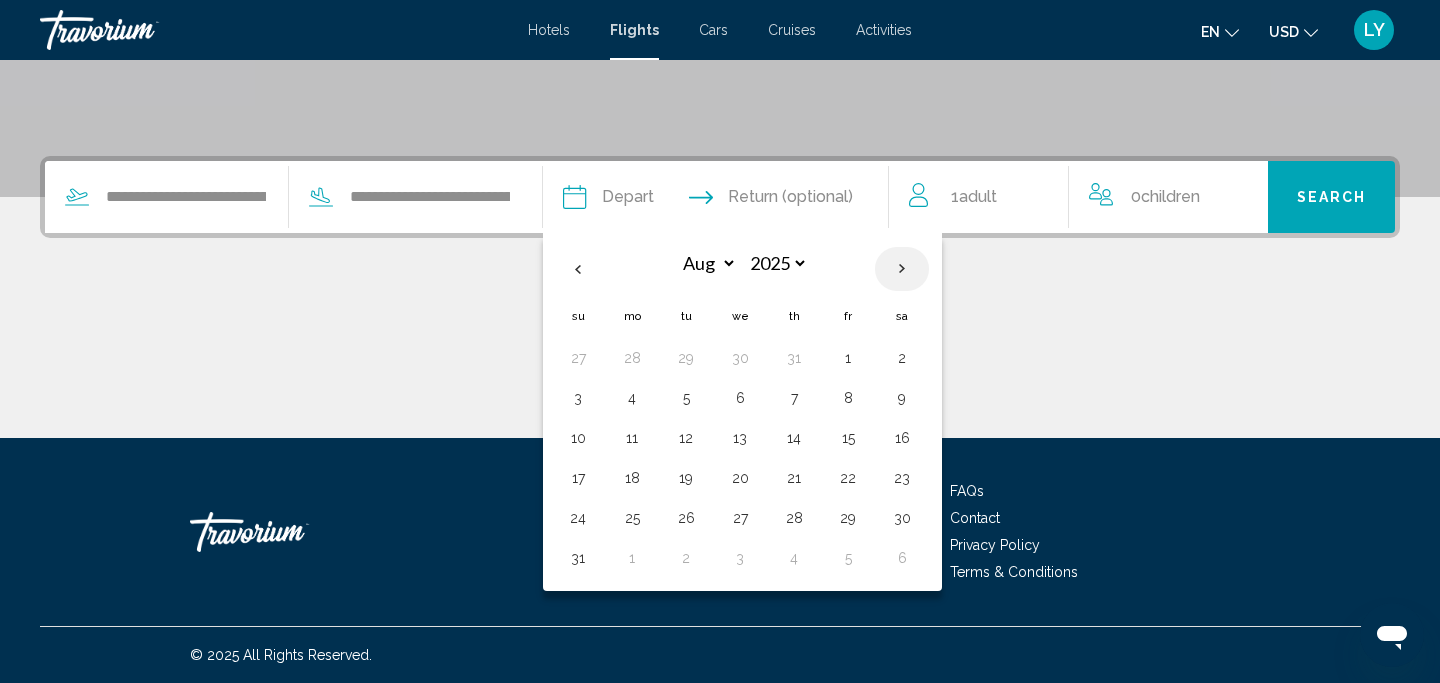 click on "3" at bounding box center [578, 398] 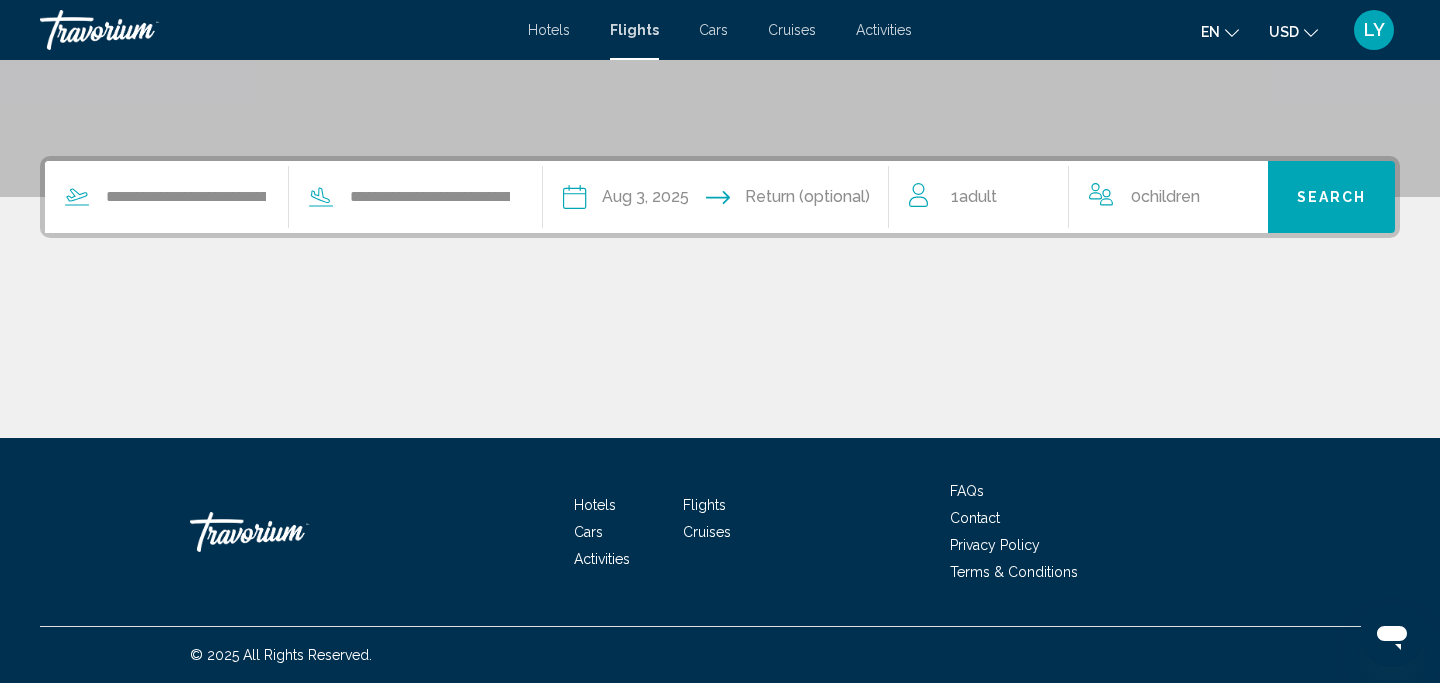 click at bounding box center [811, 200] 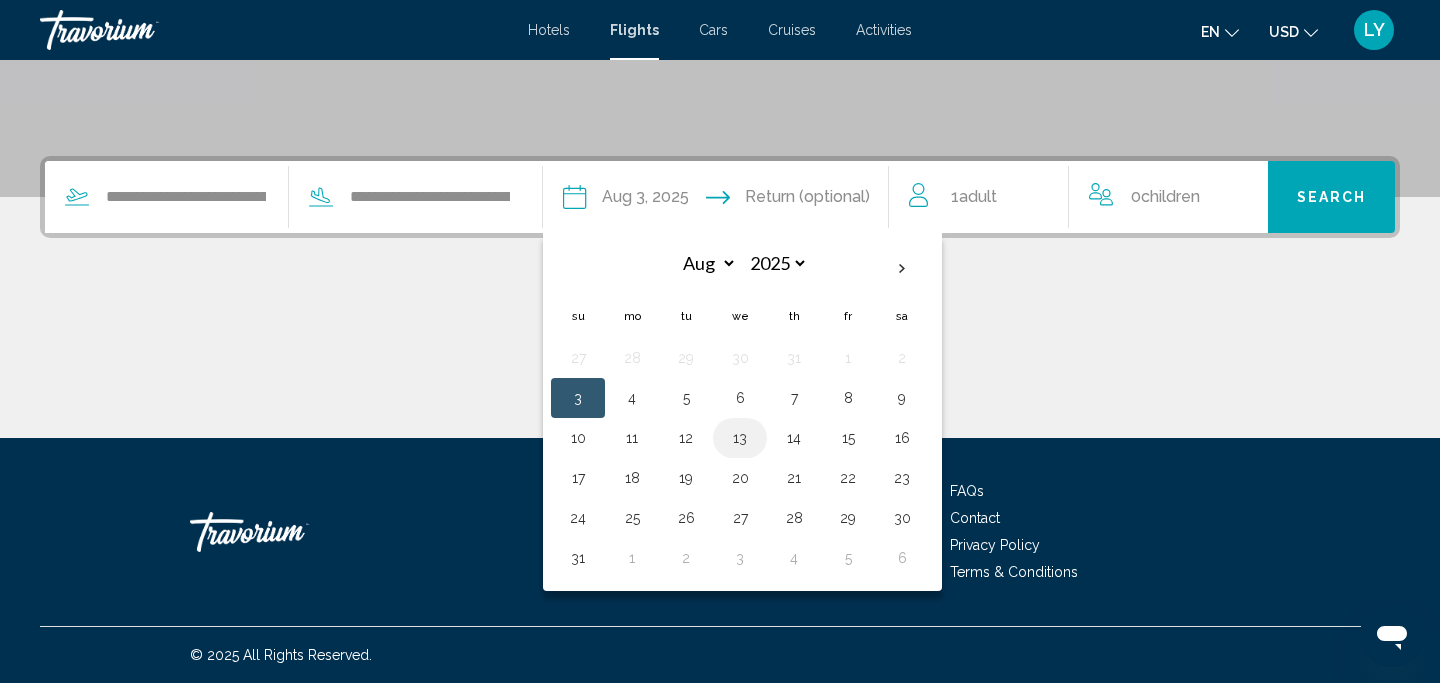 drag, startPoint x: 915, startPoint y: 263, endPoint x: 750, endPoint y: 441, distance: 242.71176 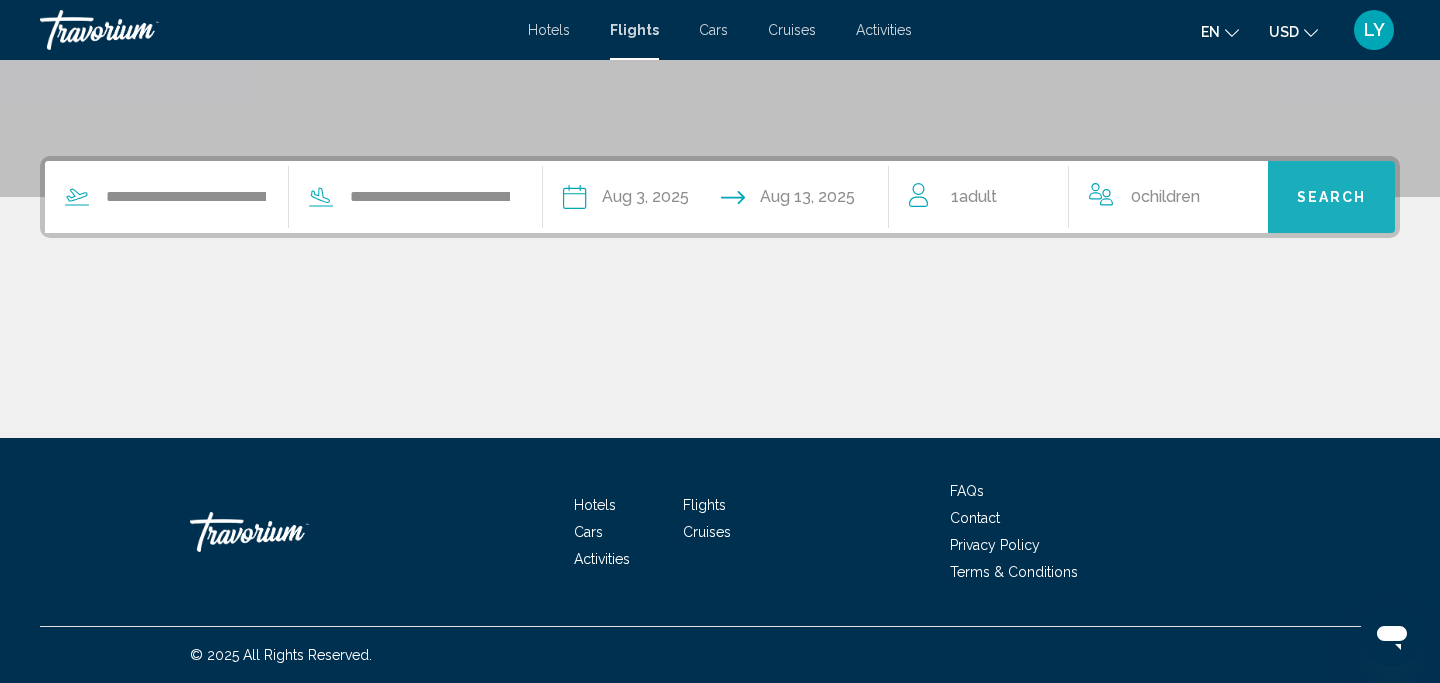 click on "Search" at bounding box center [1332, 198] 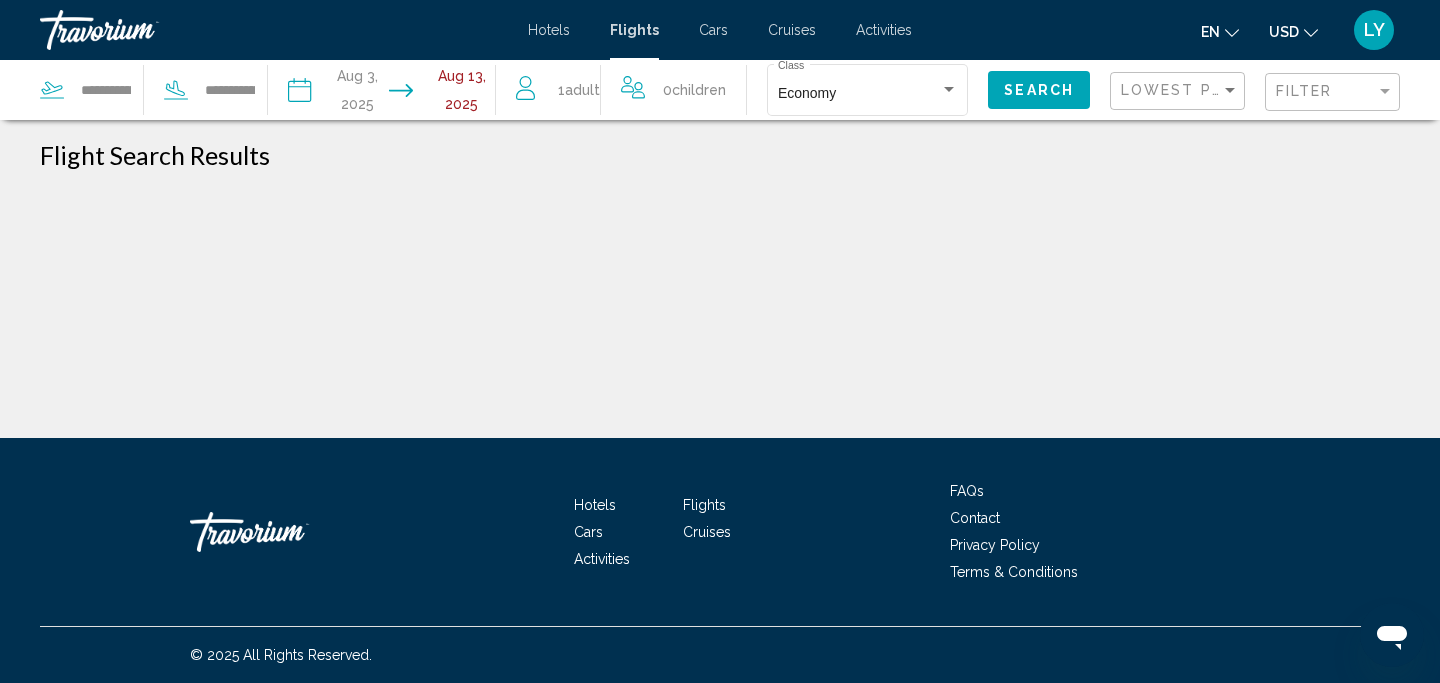 scroll, scrollTop: 0, scrollLeft: 0, axis: both 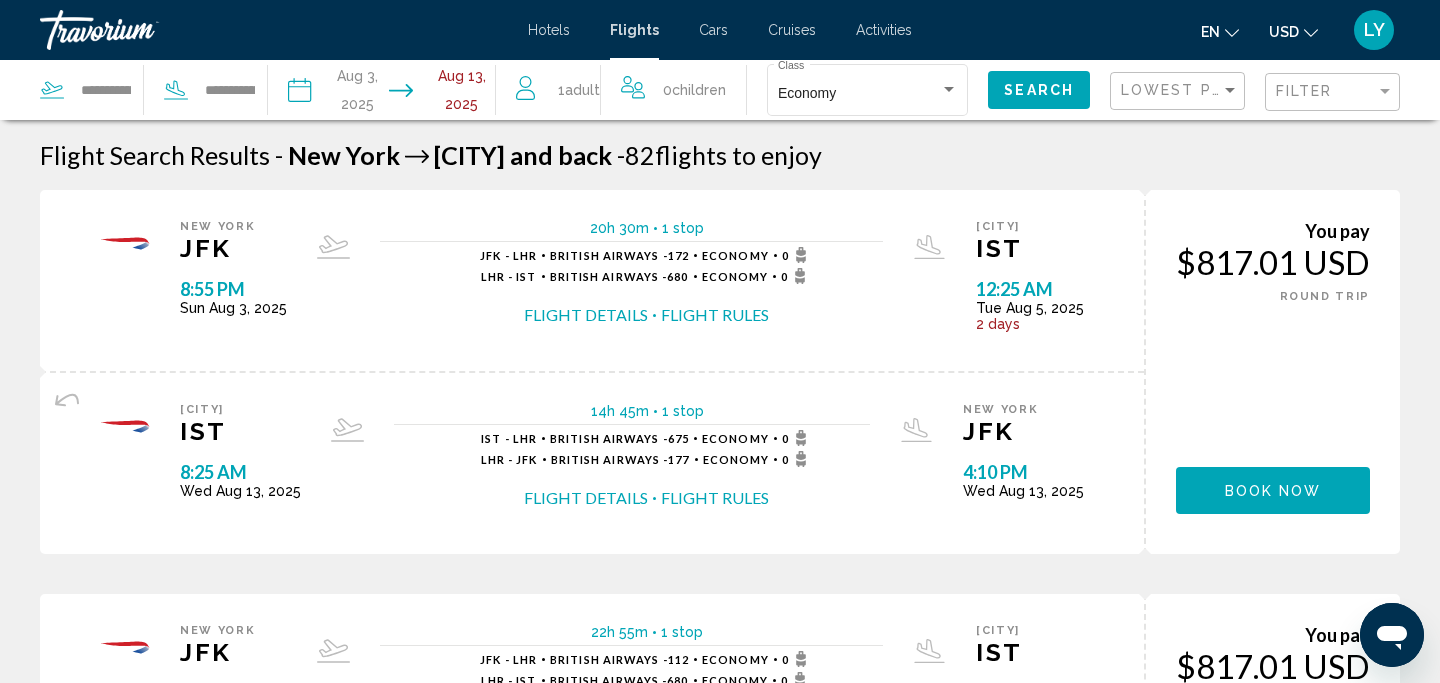 click on "Hotels" at bounding box center (549, 30) 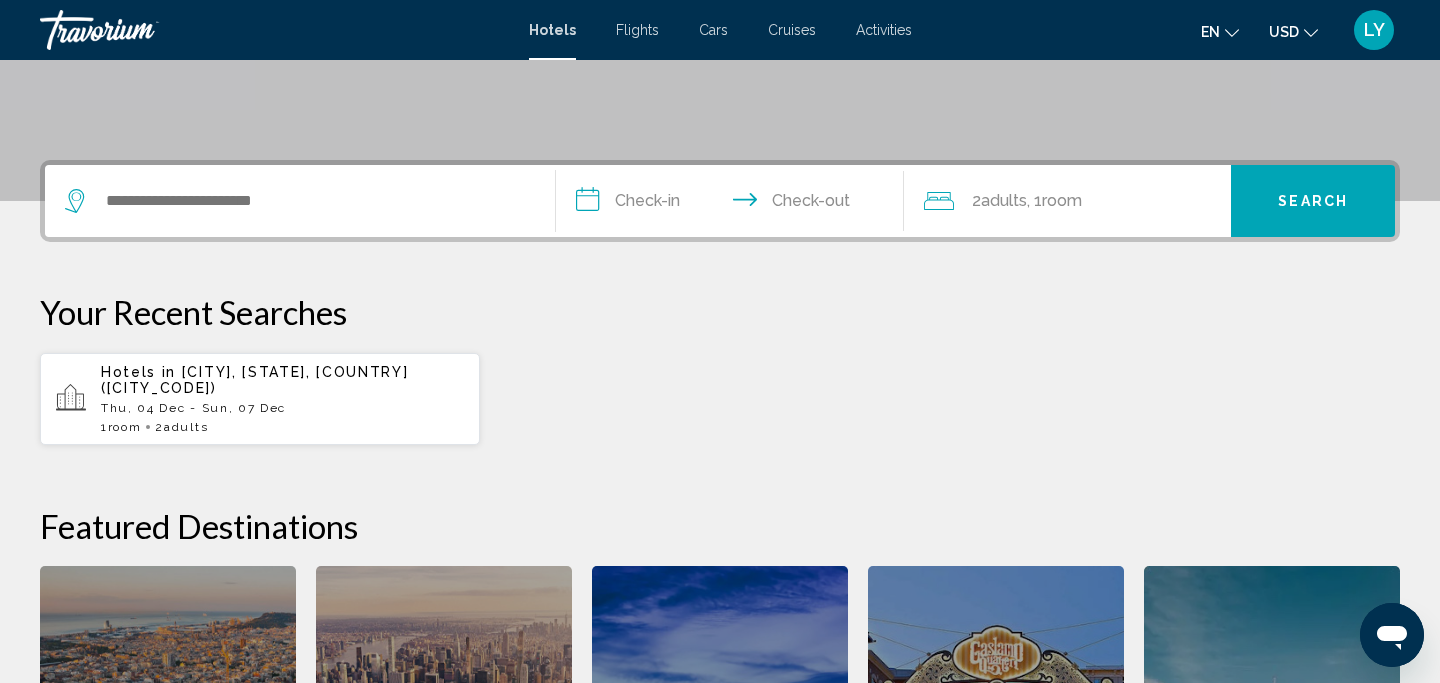 scroll, scrollTop: 360, scrollLeft: 0, axis: vertical 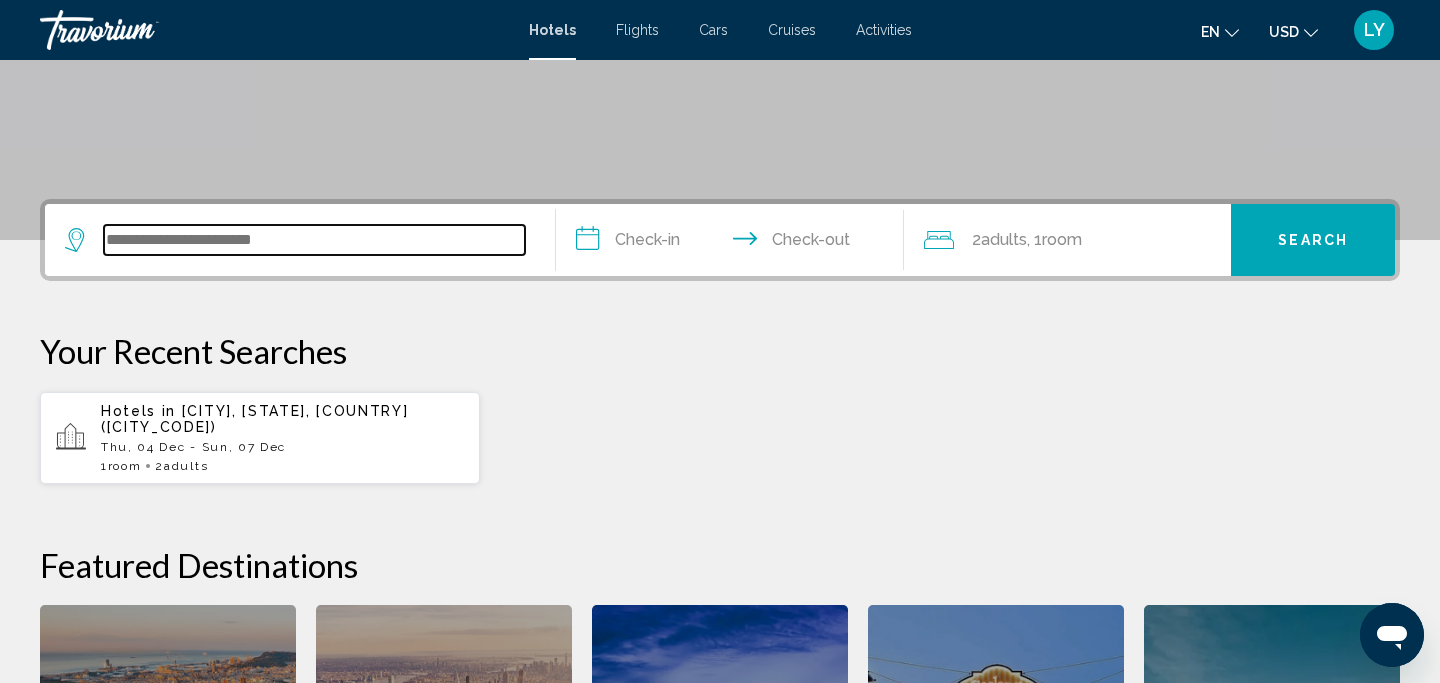 click at bounding box center (314, 240) 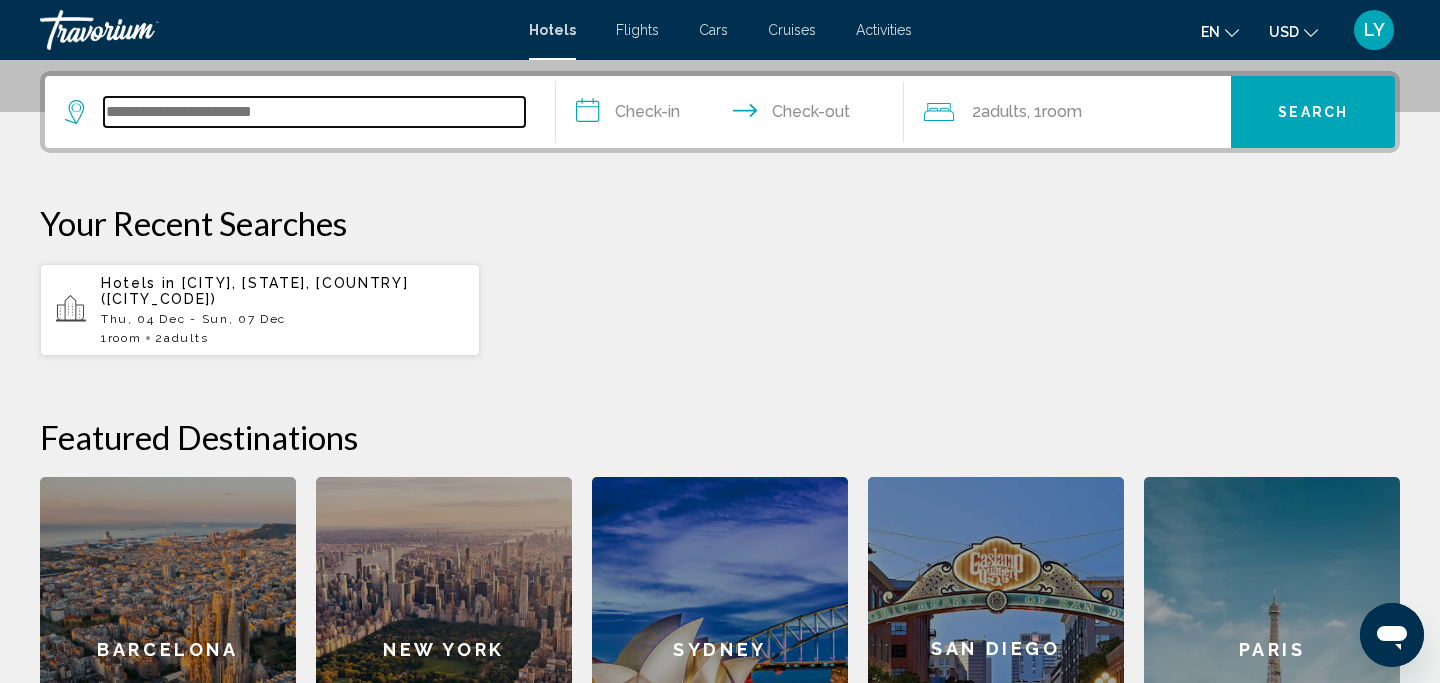 scroll, scrollTop: 494, scrollLeft: 0, axis: vertical 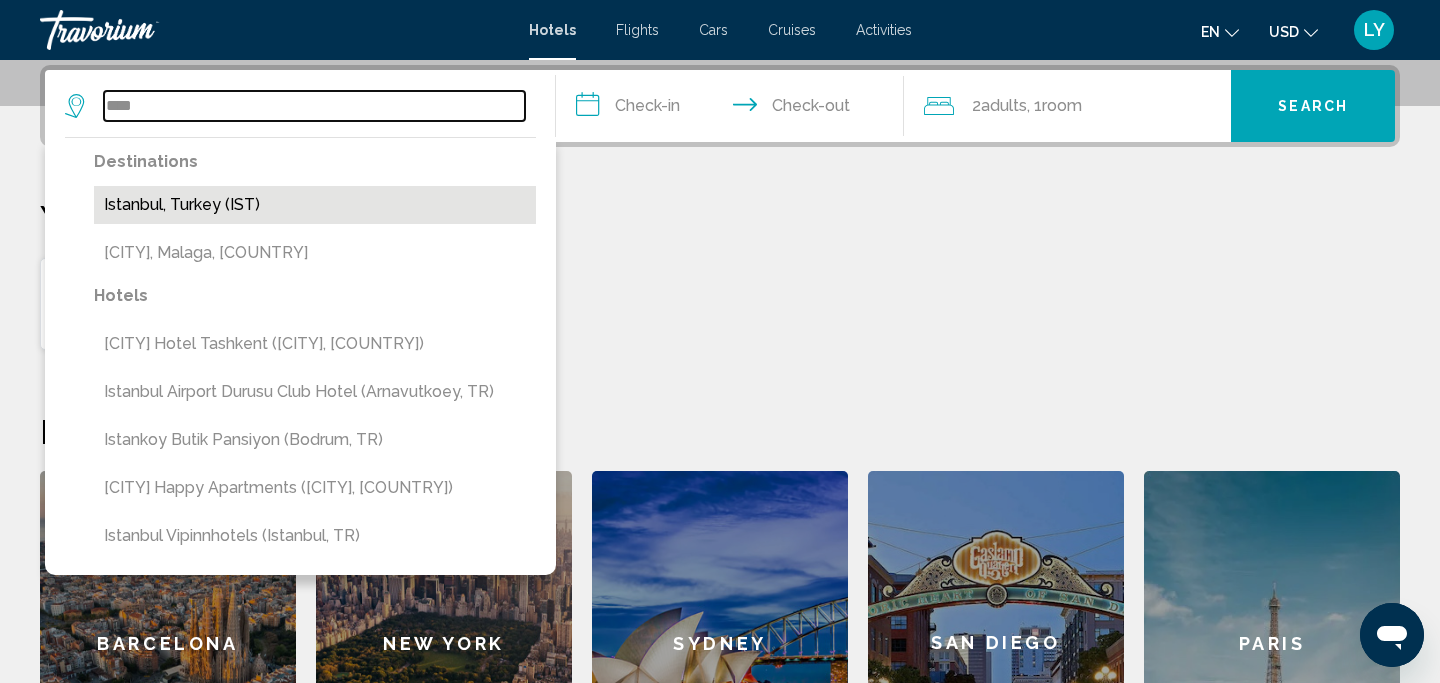 type on "****" 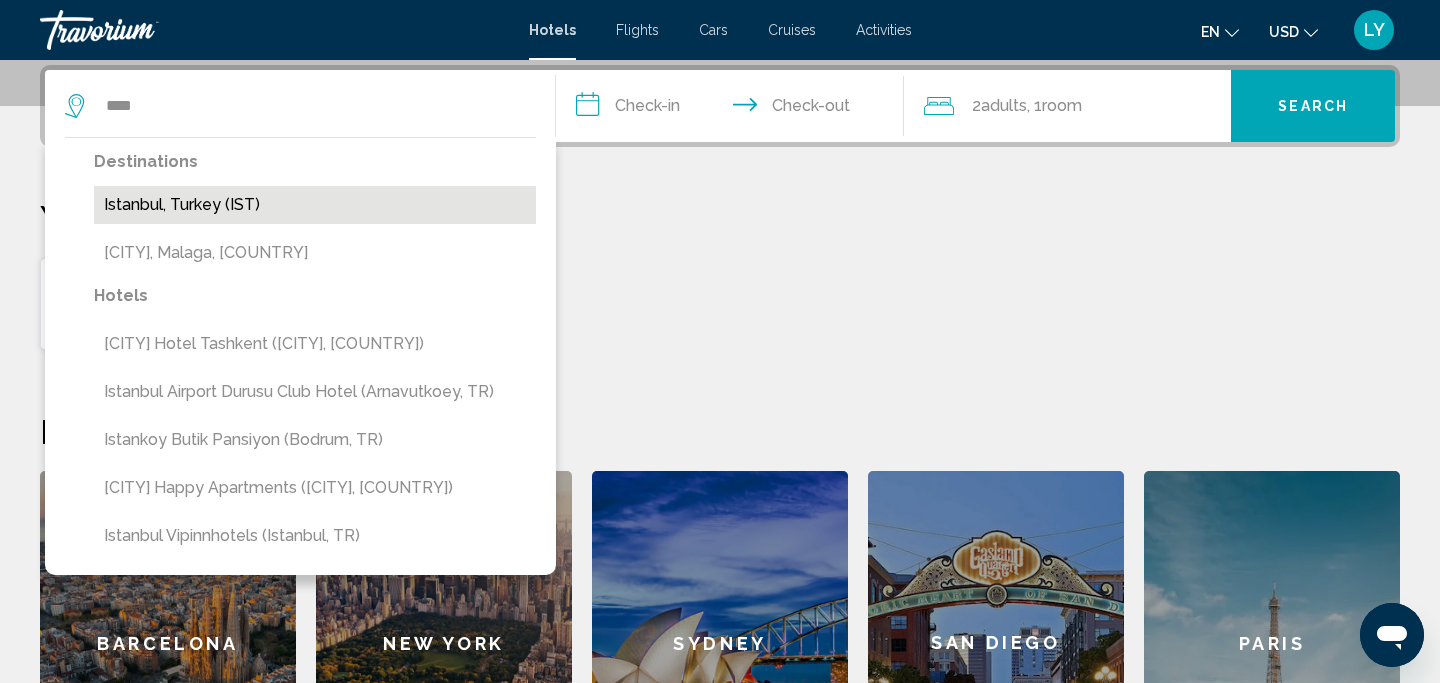 click on "Istanbul, Turkey (IST)" at bounding box center (315, 205) 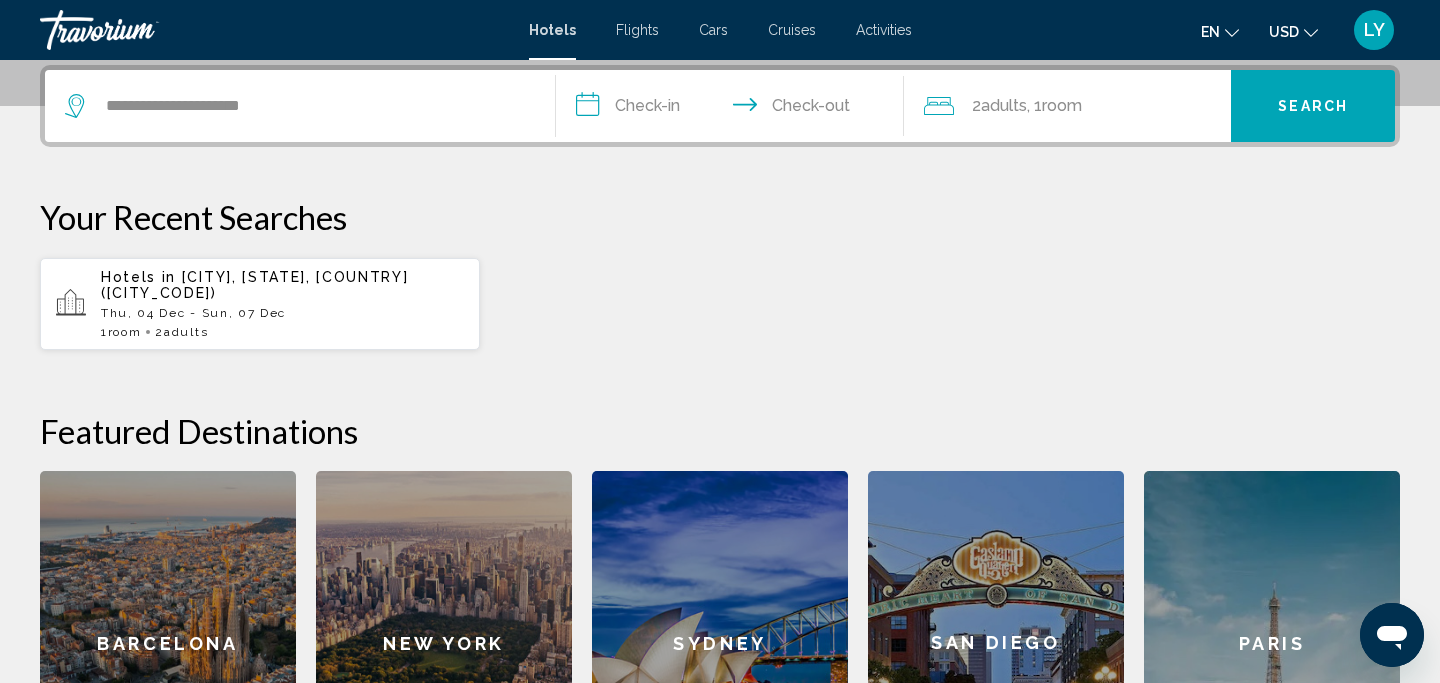 click on "**********" at bounding box center (734, 109) 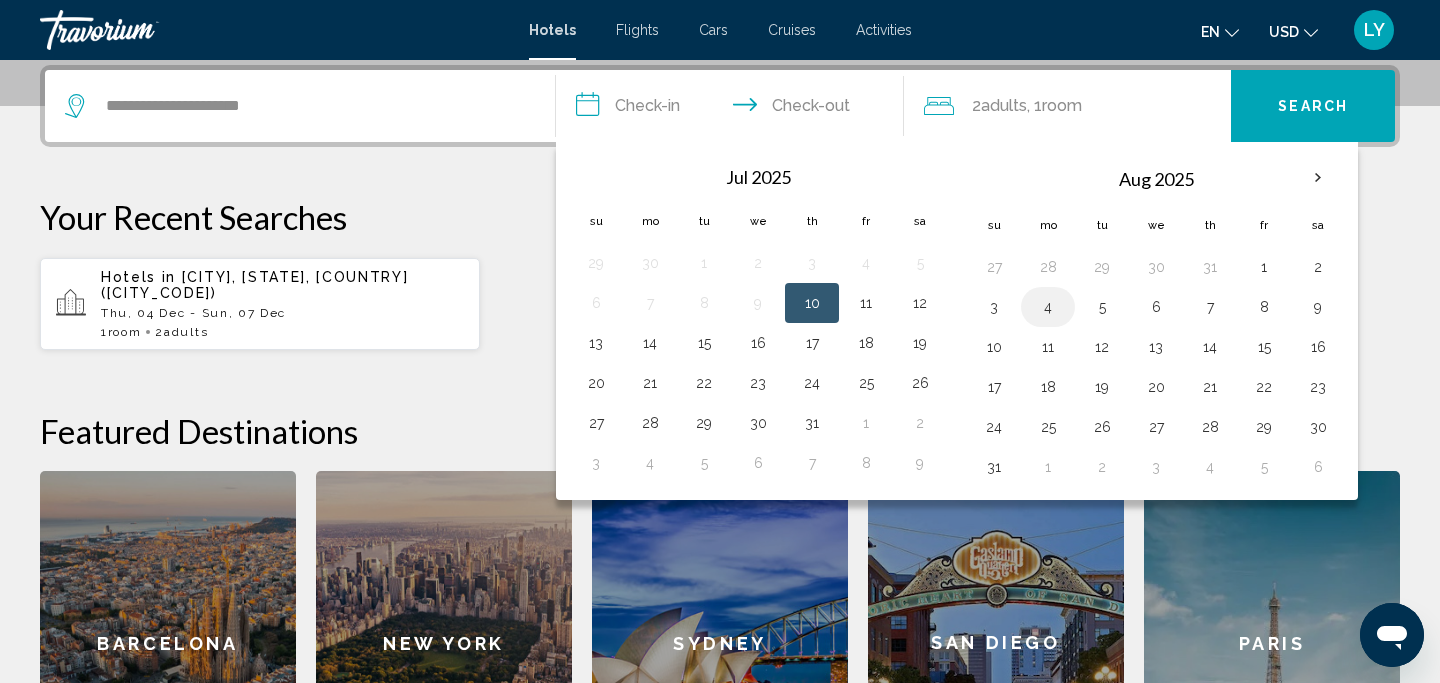 click on "4" at bounding box center (1048, 307) 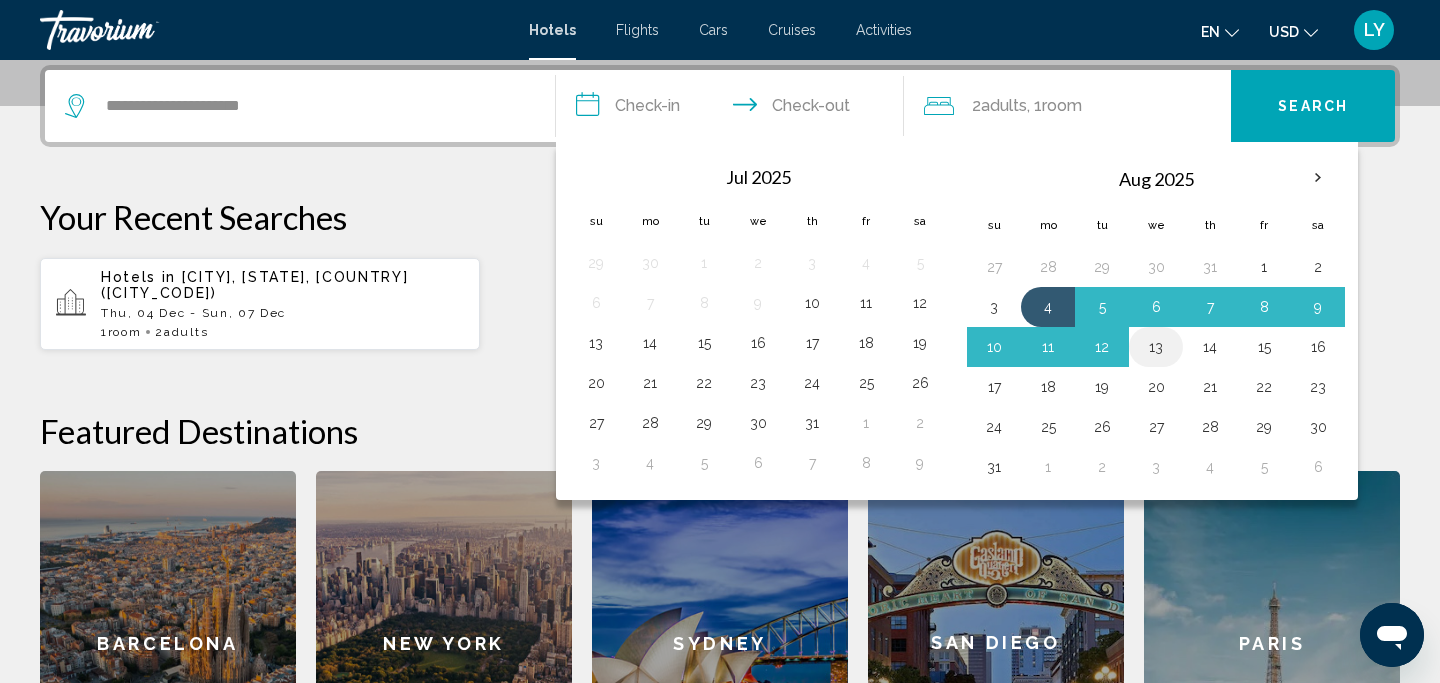 click on "13" at bounding box center [1156, 347] 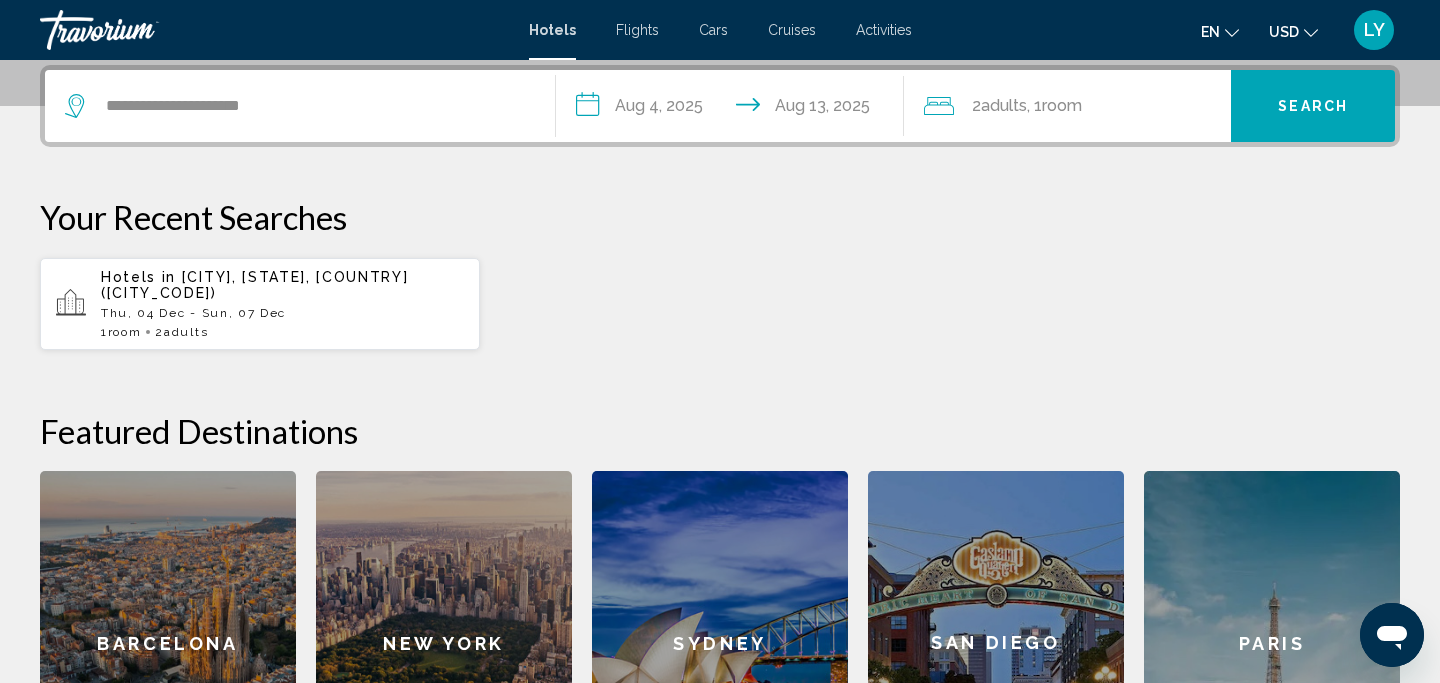 click on "Search" at bounding box center [1313, 106] 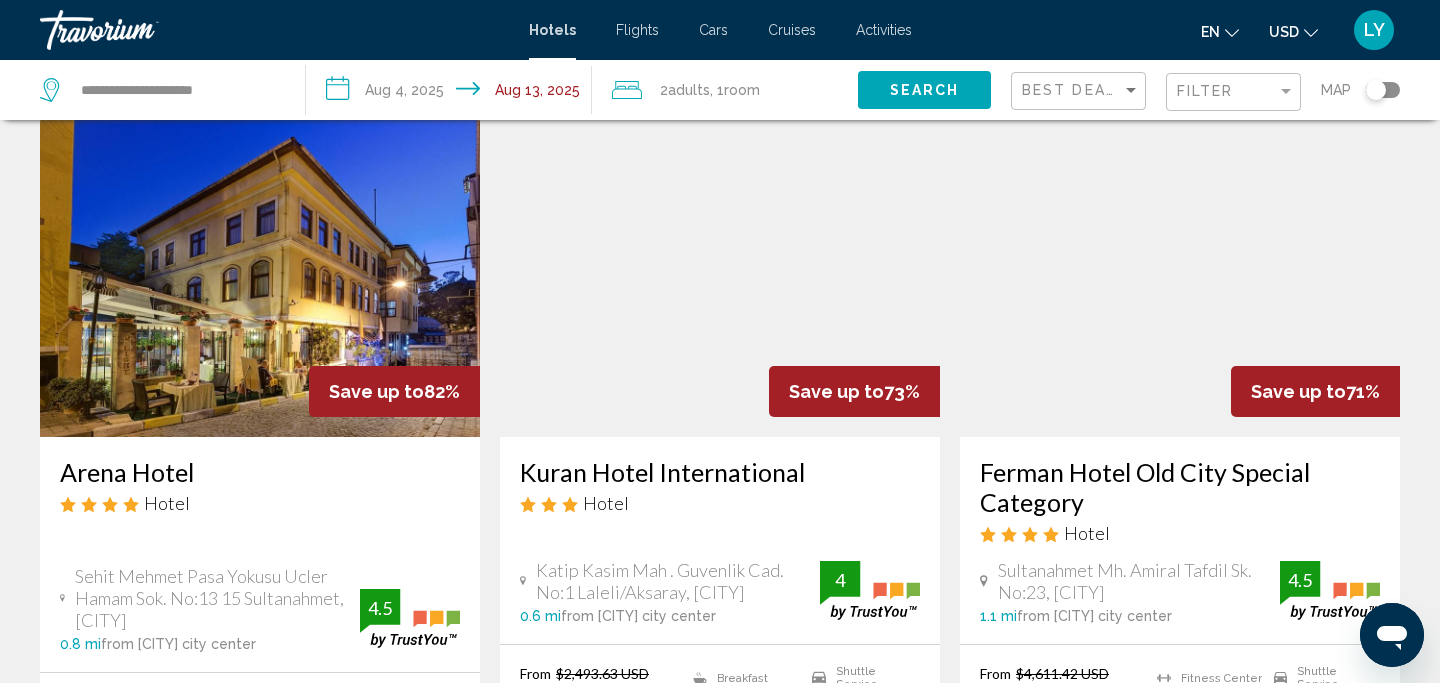 scroll, scrollTop: 63, scrollLeft: 0, axis: vertical 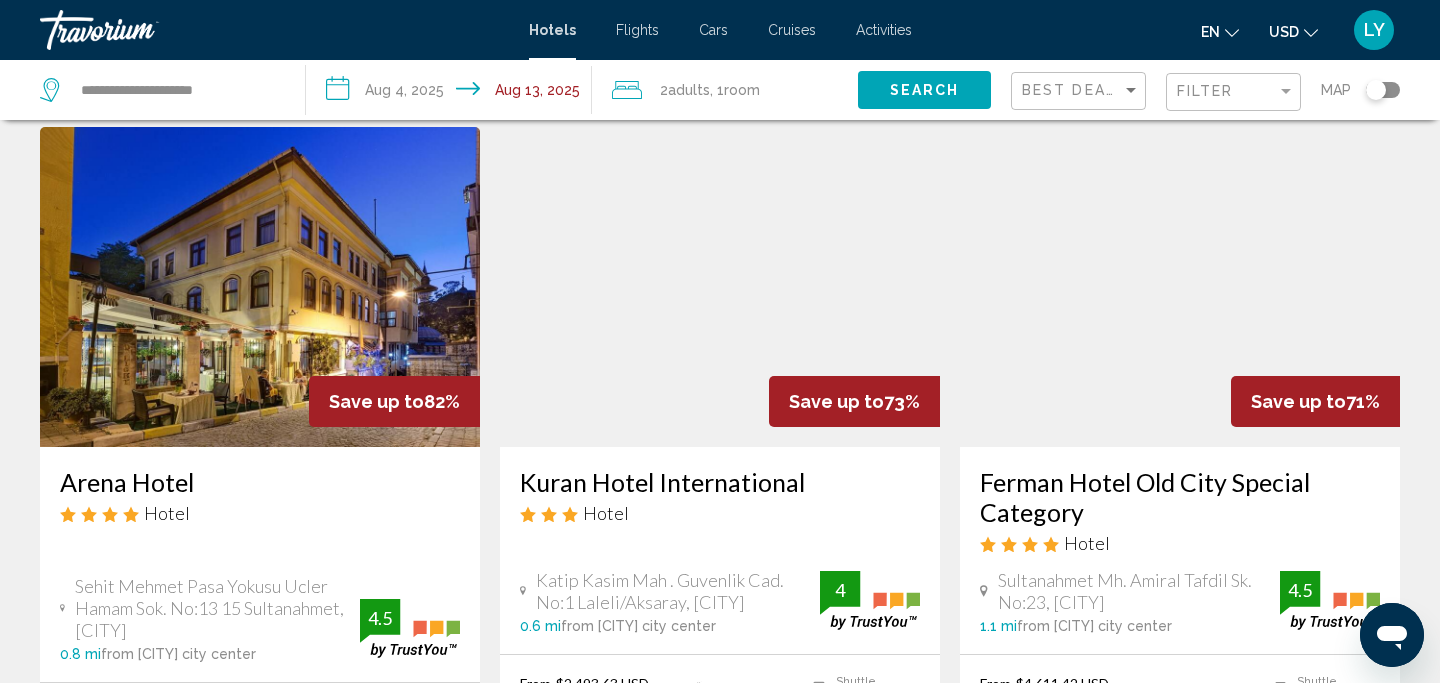click on "Search" at bounding box center [924, 89] 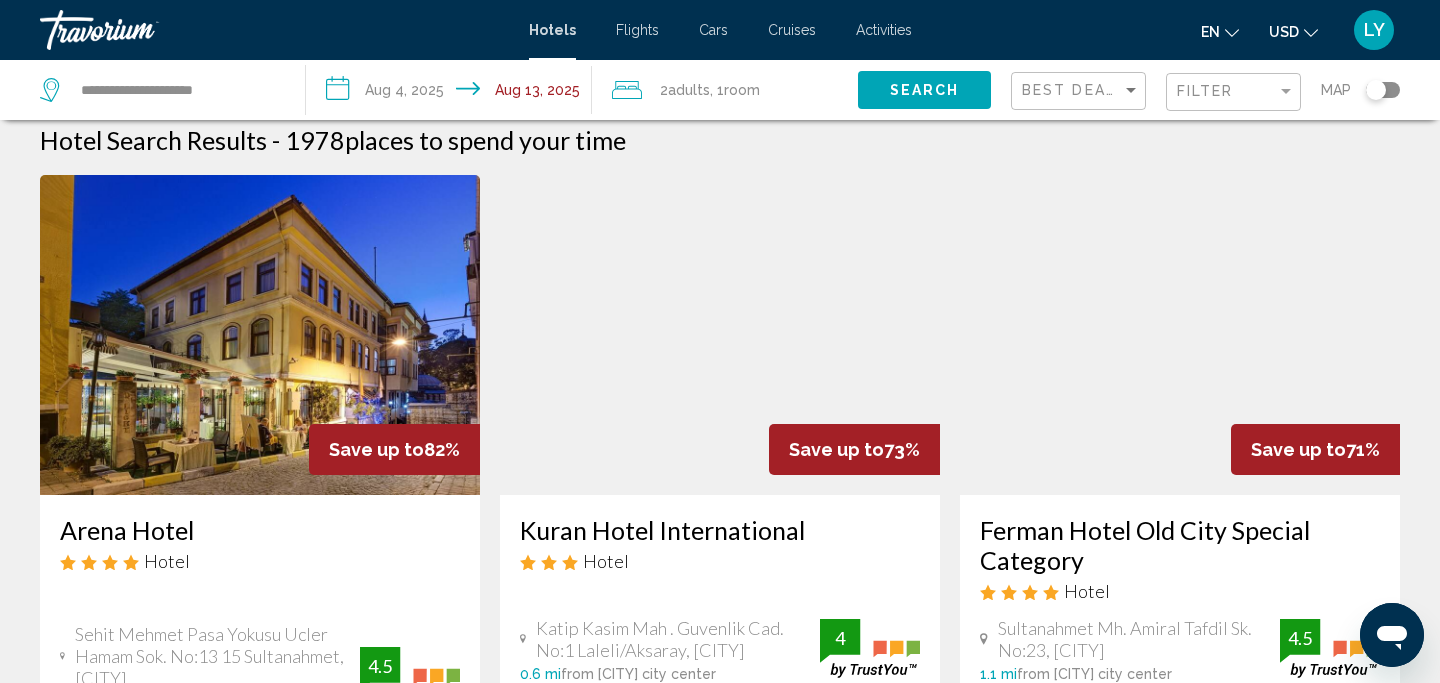 scroll, scrollTop: 13, scrollLeft: 0, axis: vertical 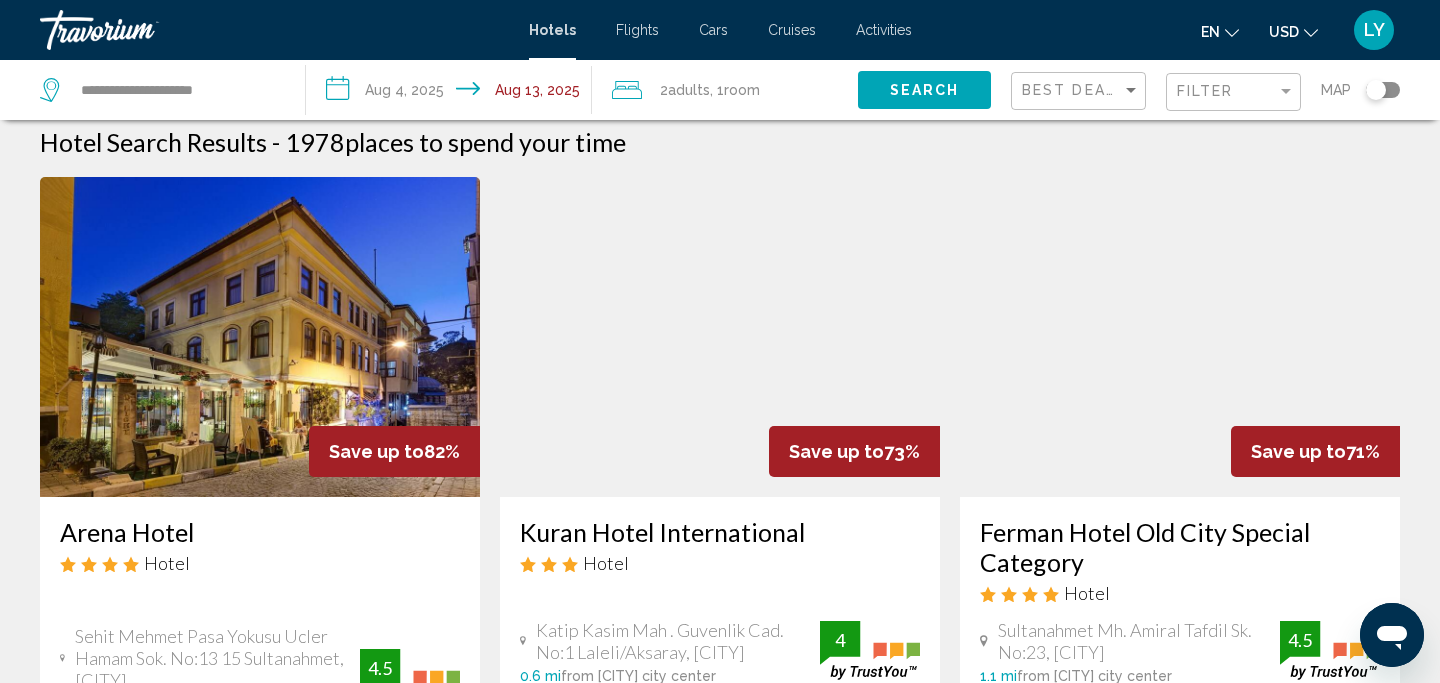 type 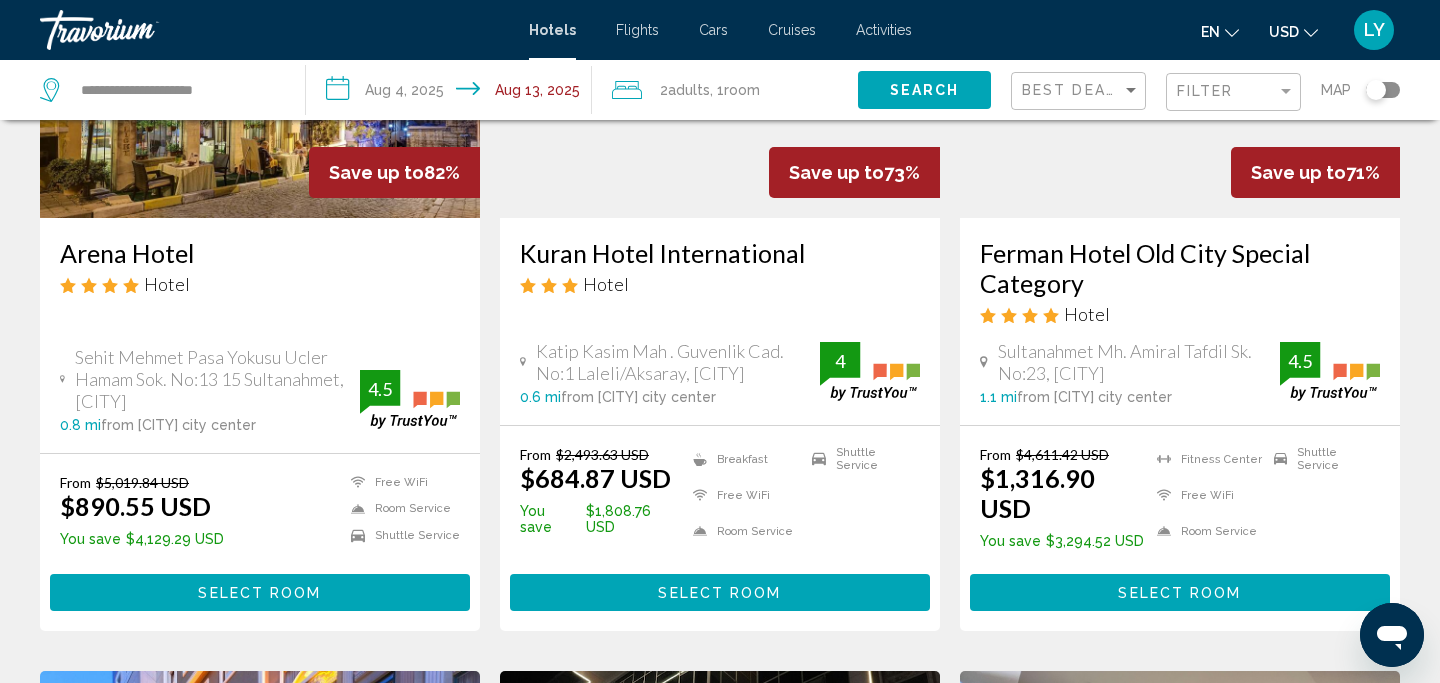scroll, scrollTop: 293, scrollLeft: 0, axis: vertical 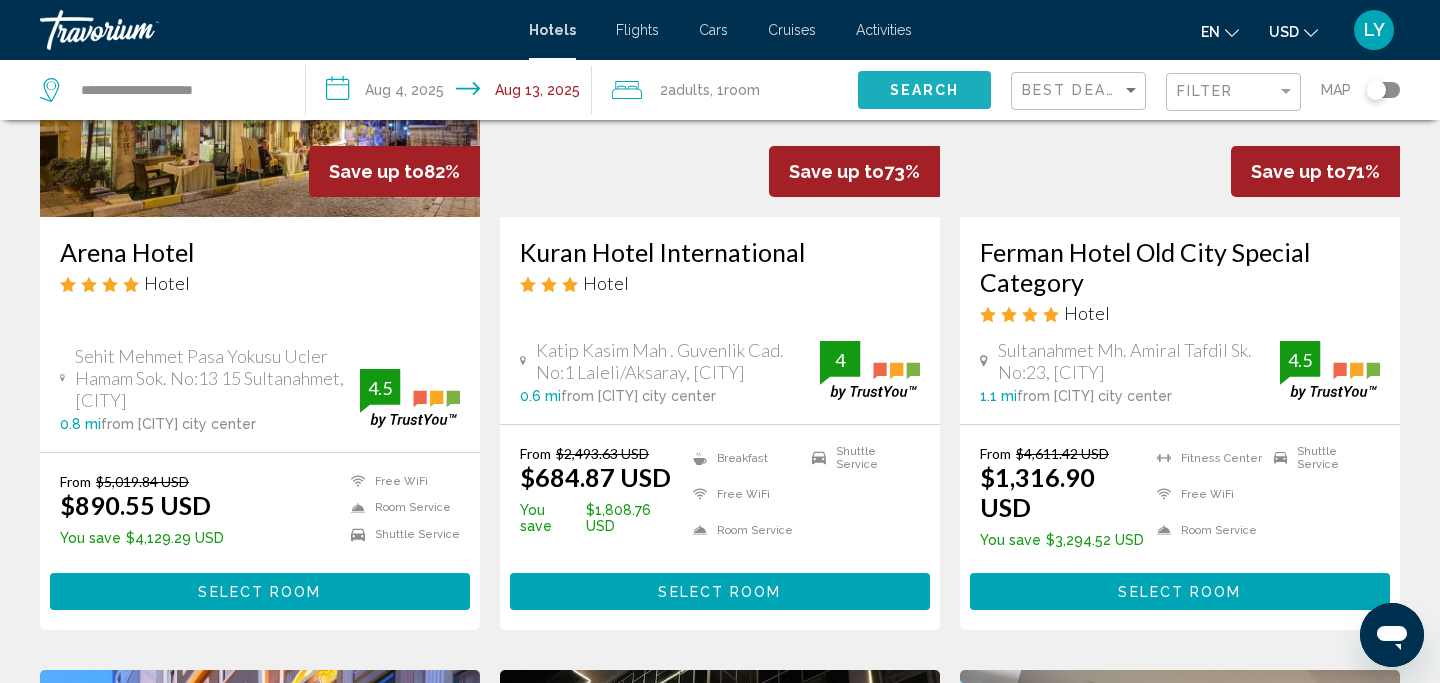 click on "Search" at bounding box center (924, 89) 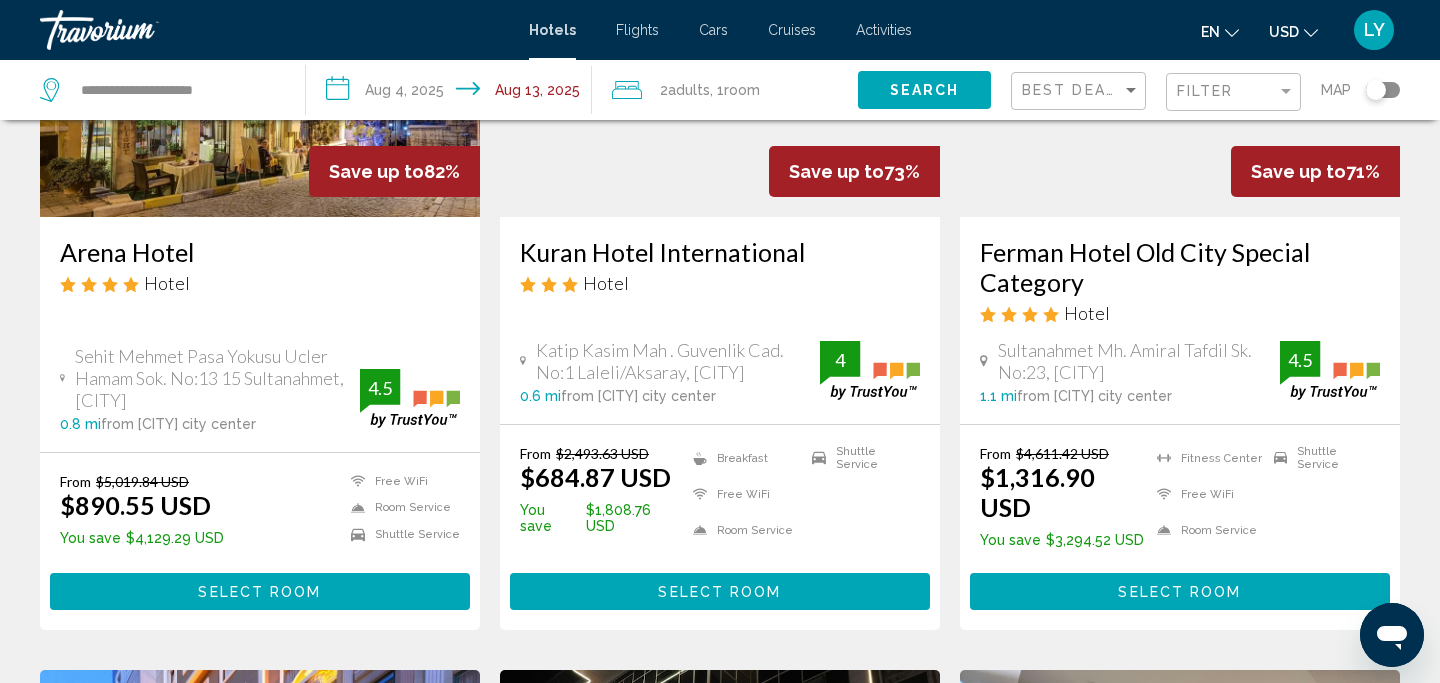 scroll, scrollTop: 0, scrollLeft: 0, axis: both 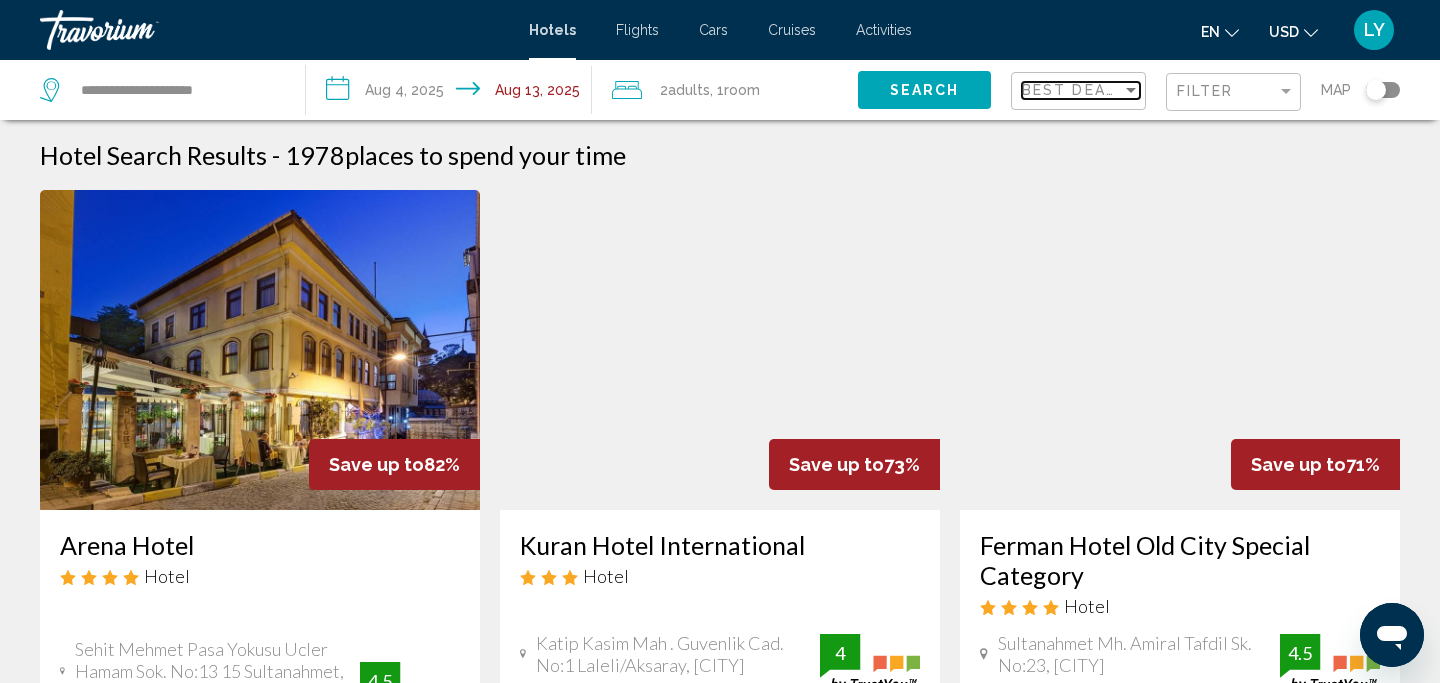 click at bounding box center (1131, 90) 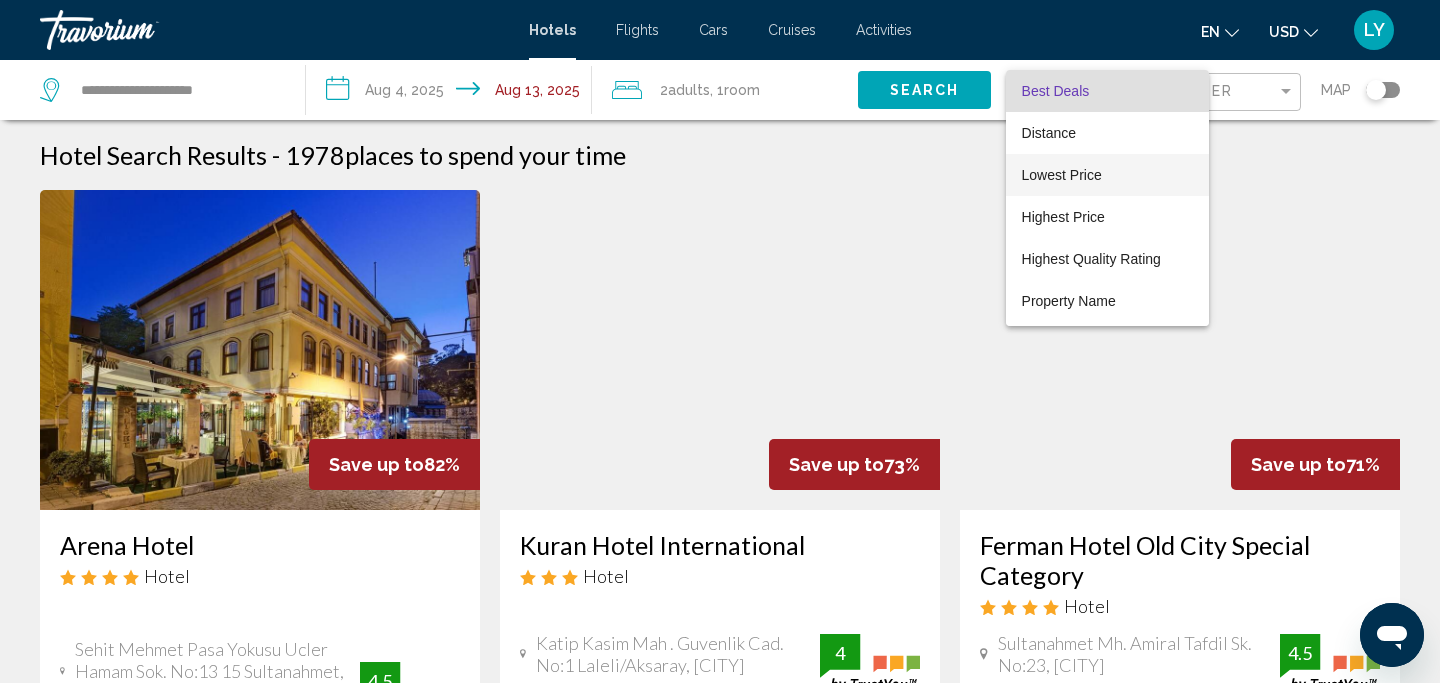 click on "Lowest Price" at bounding box center [1062, 175] 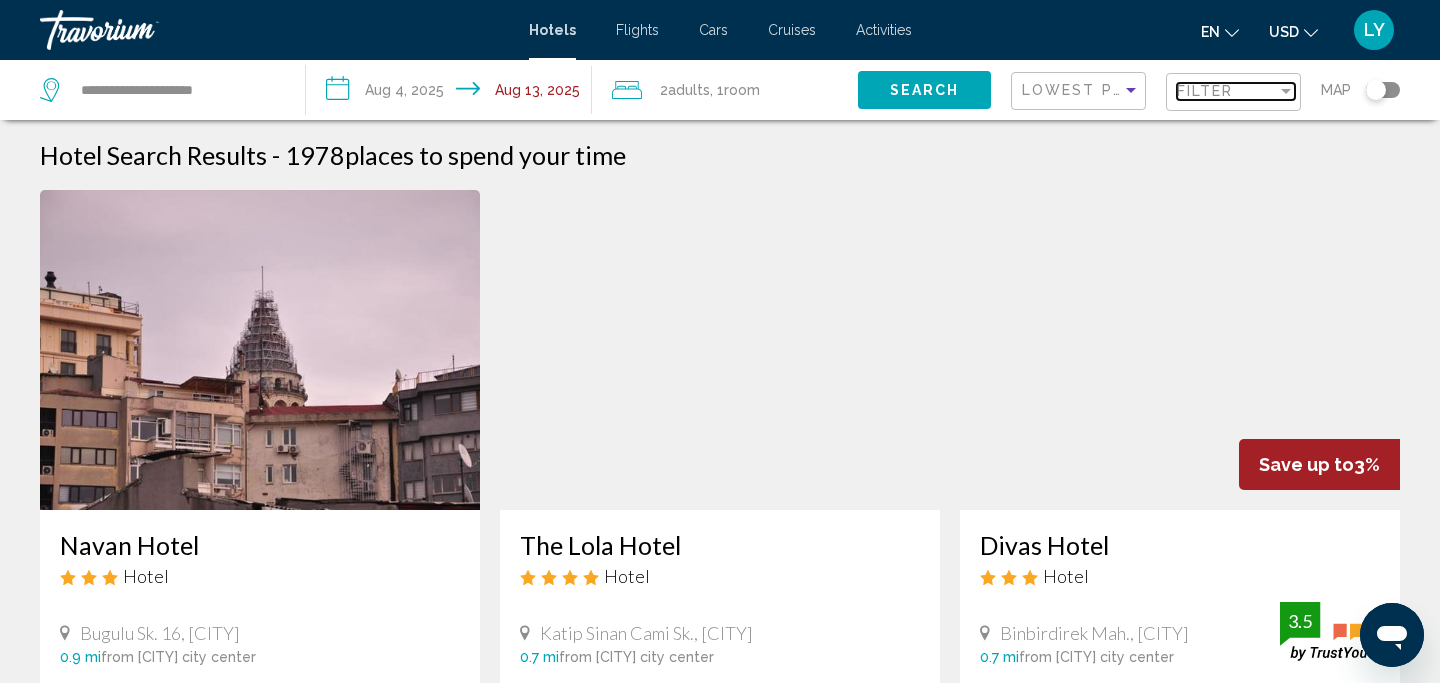 click at bounding box center [1286, 91] 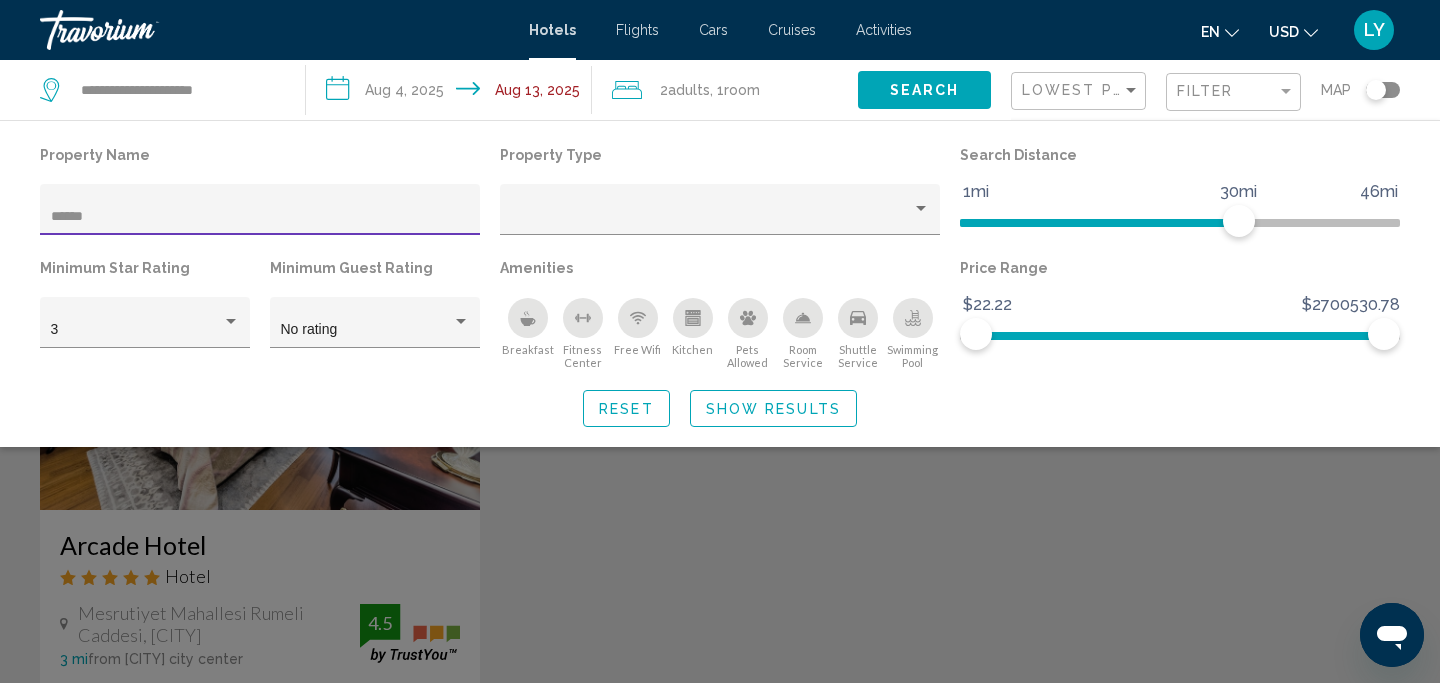 type on "******" 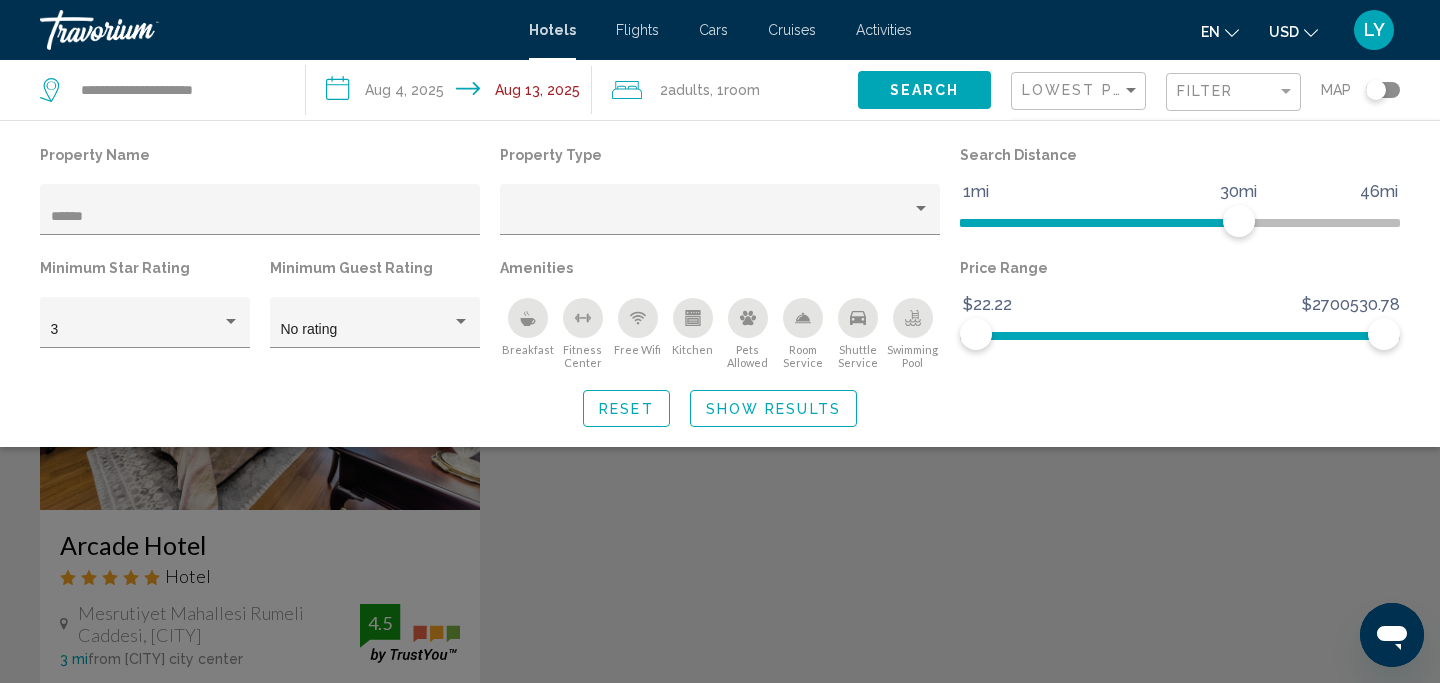 click at bounding box center (720, 491) 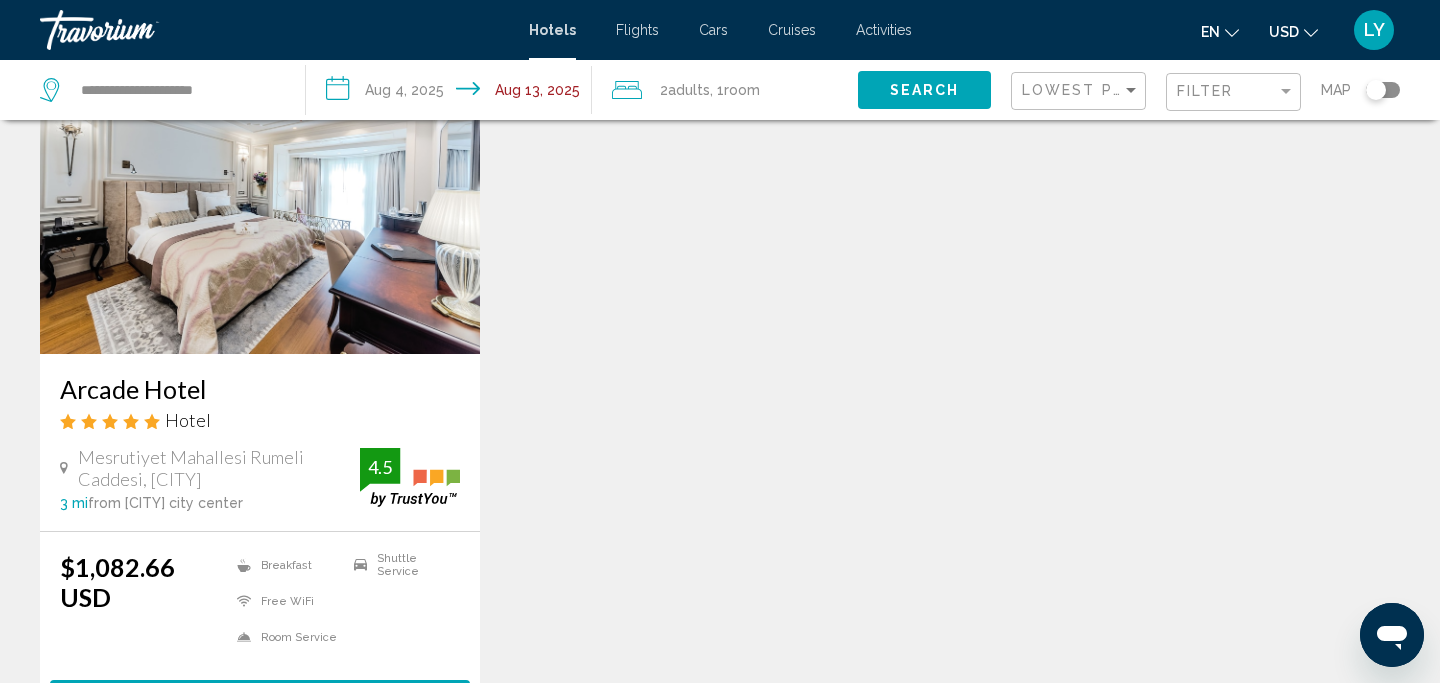 scroll, scrollTop: 189, scrollLeft: 0, axis: vertical 